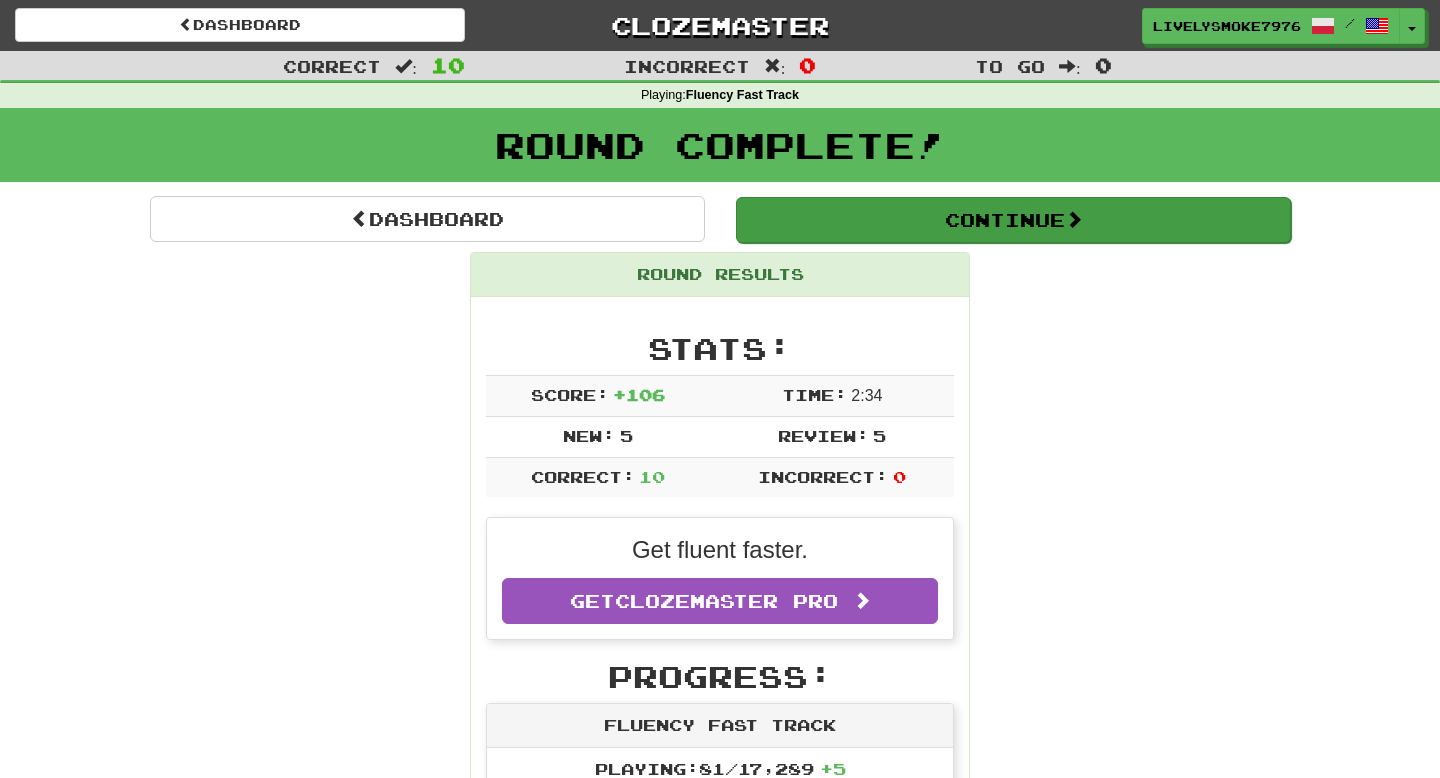 scroll, scrollTop: 3, scrollLeft: 0, axis: vertical 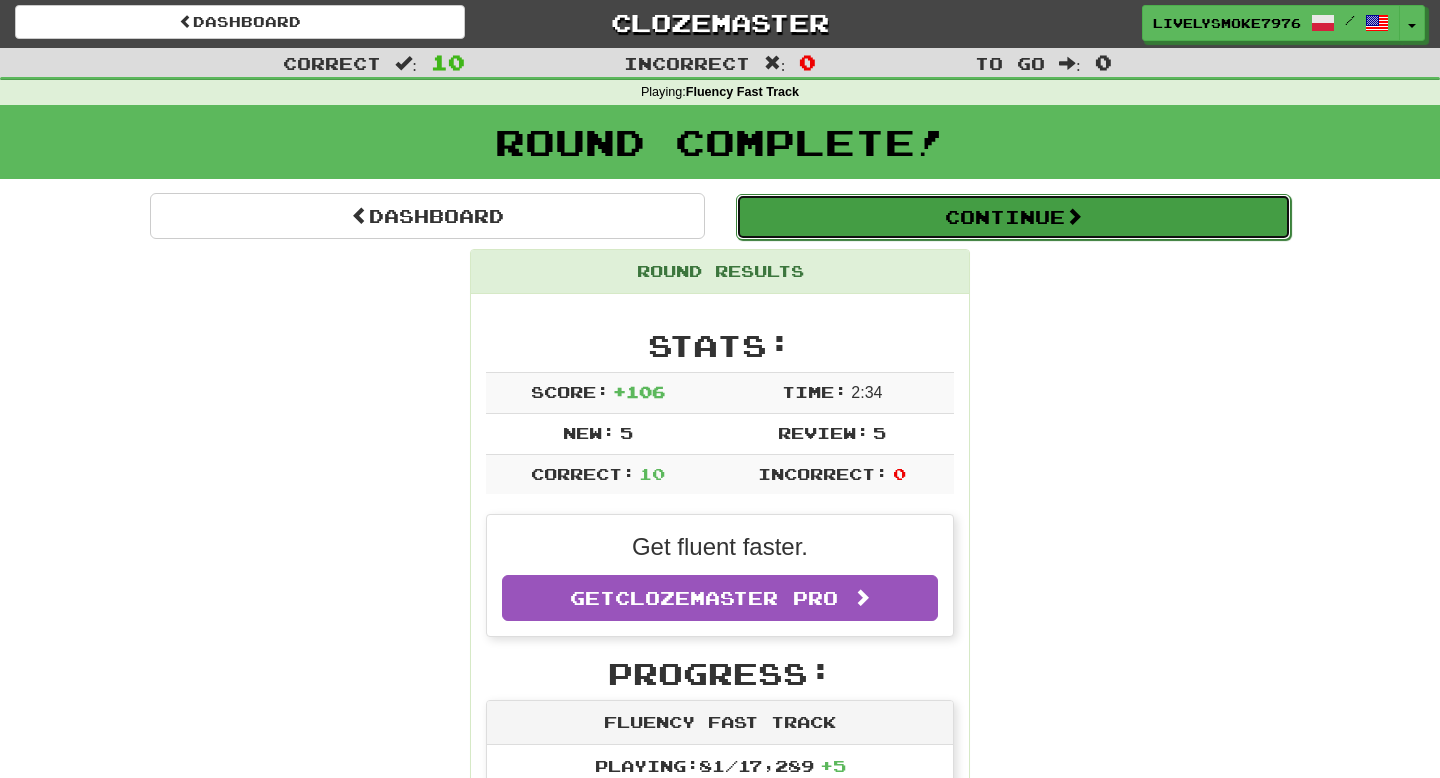 click on "Continue" at bounding box center (1013, 217) 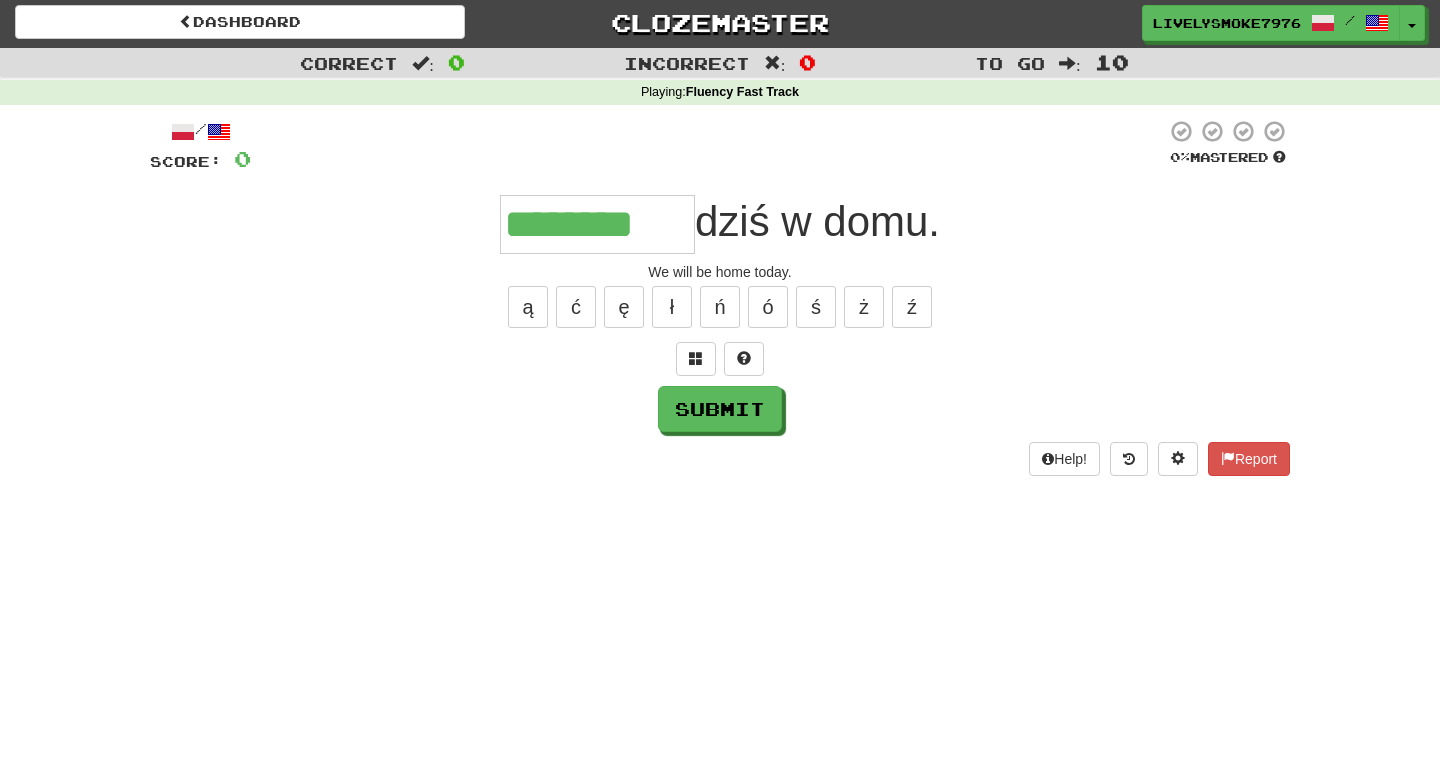 scroll, scrollTop: 0, scrollLeft: 3, axis: horizontal 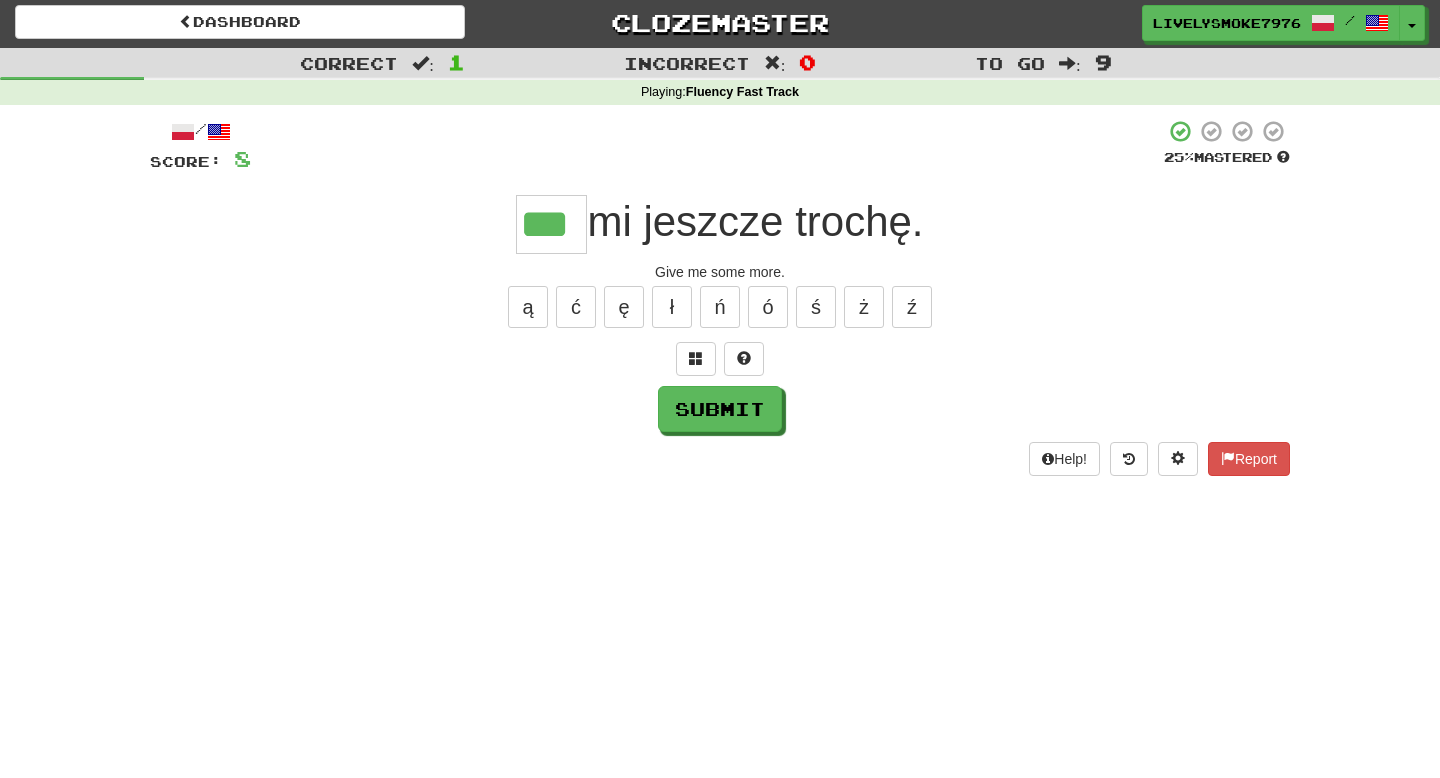 type on "***" 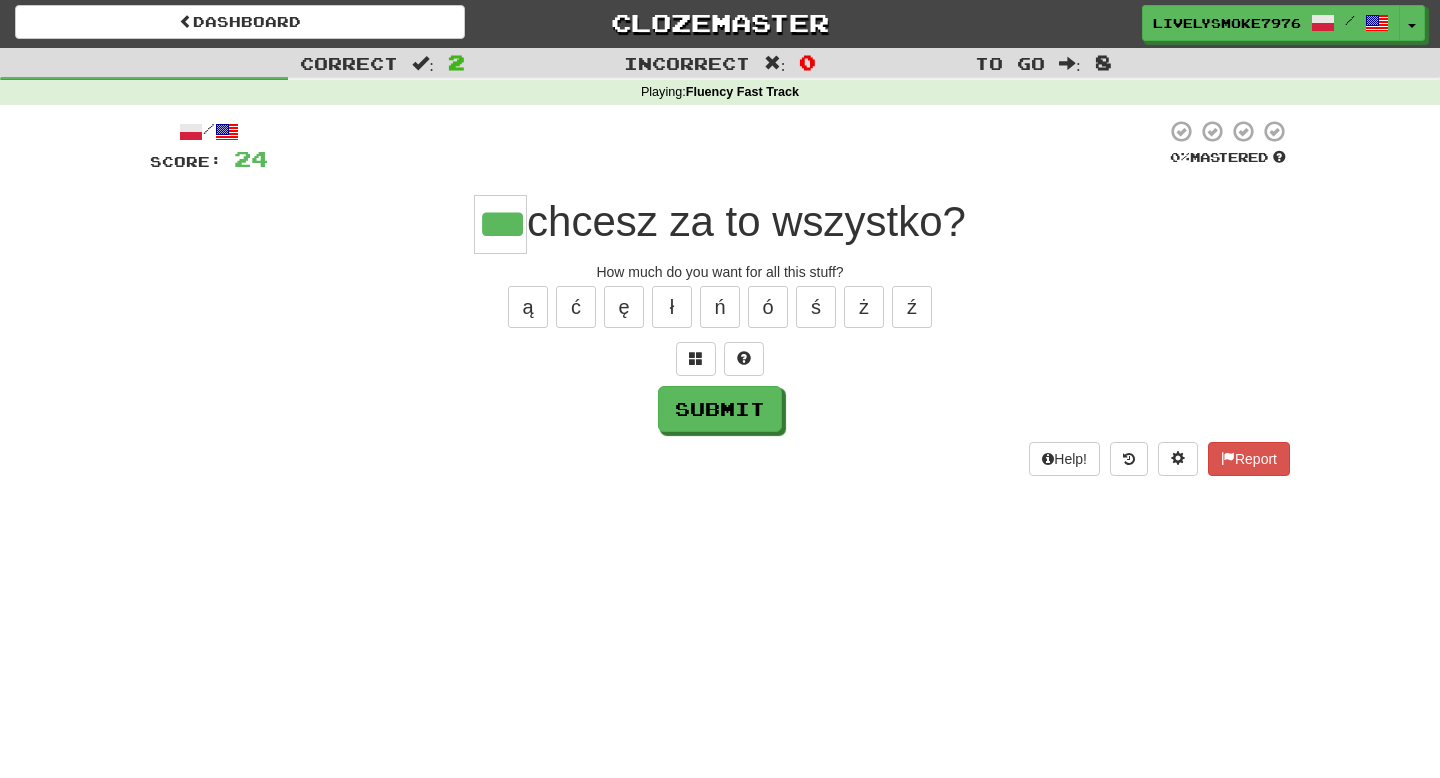 type on "***" 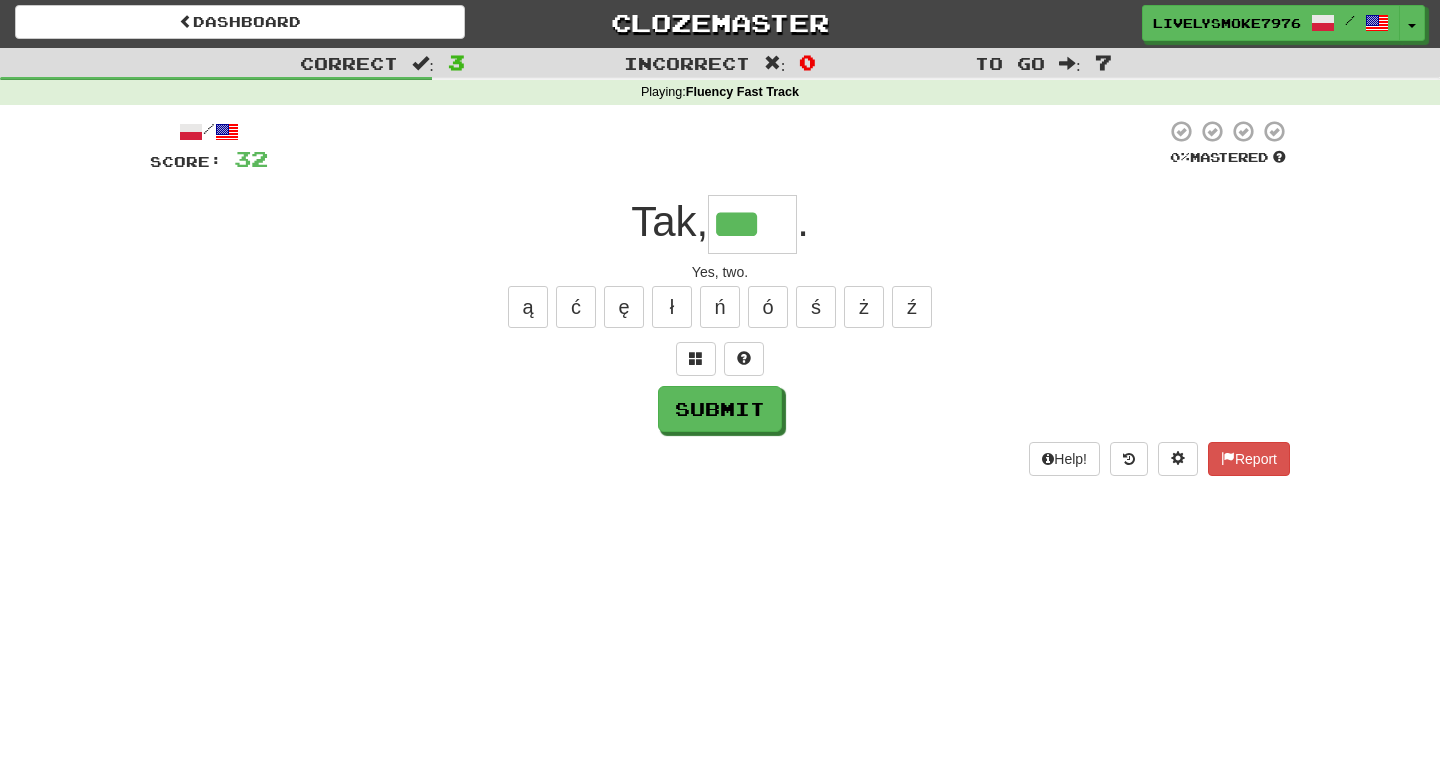 type on "***" 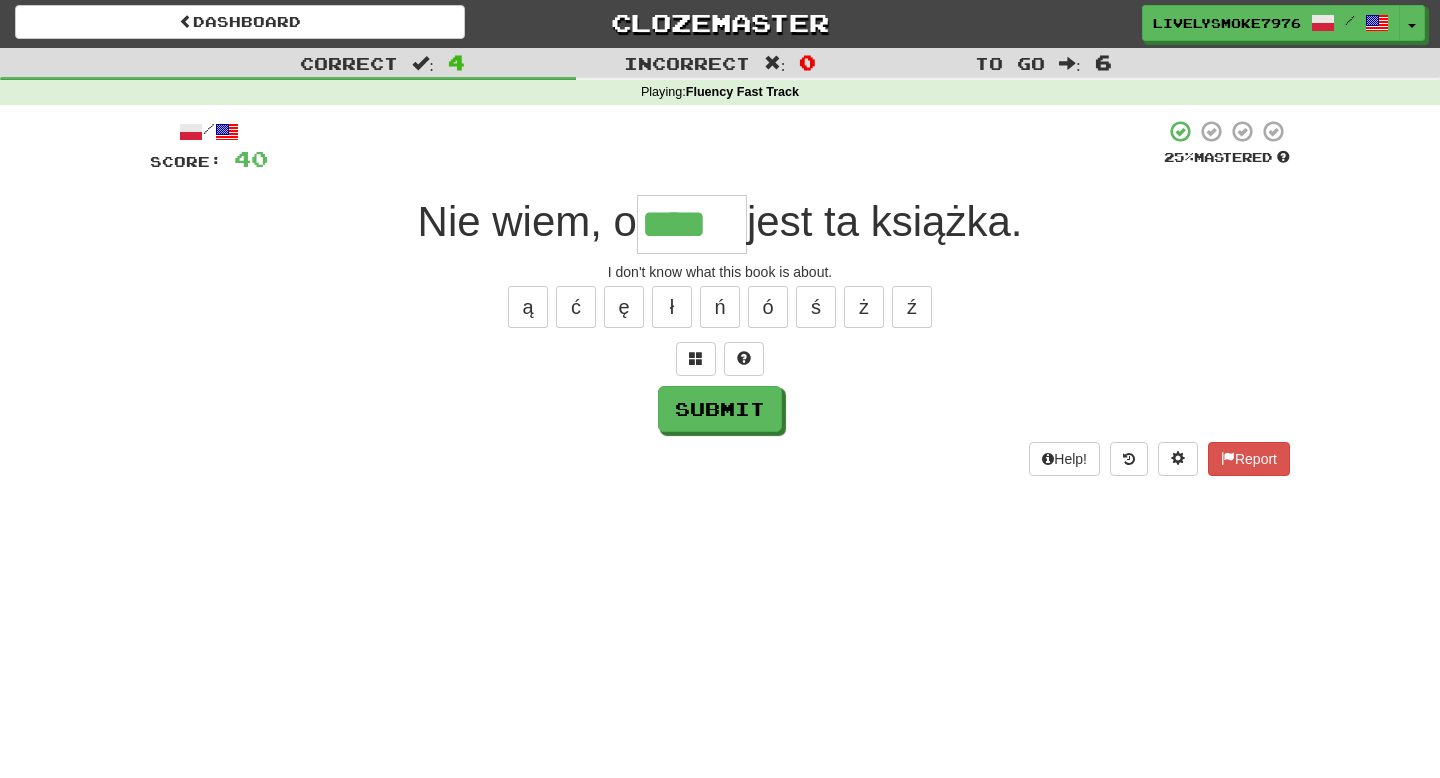 type on "****" 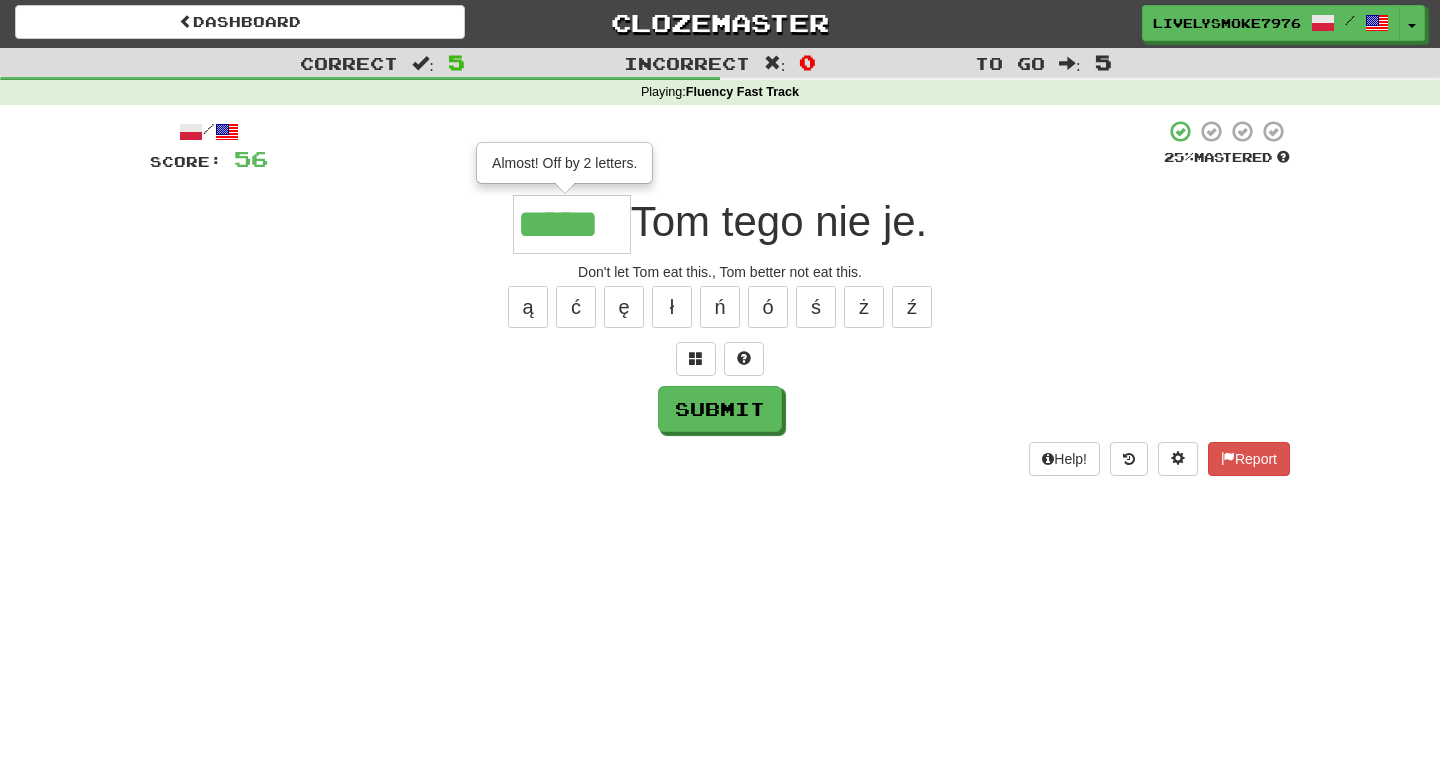 type on "*****" 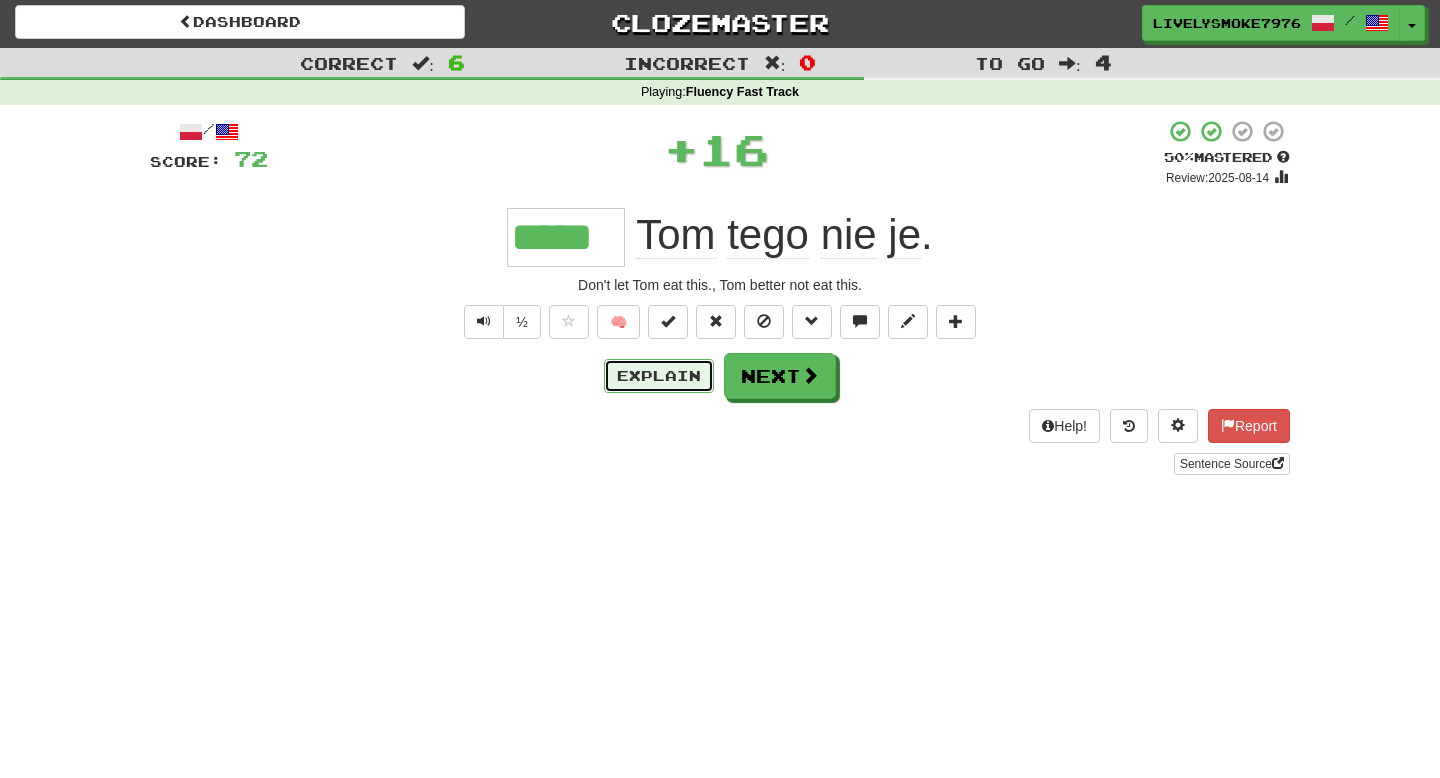 click on "Explain" at bounding box center (659, 376) 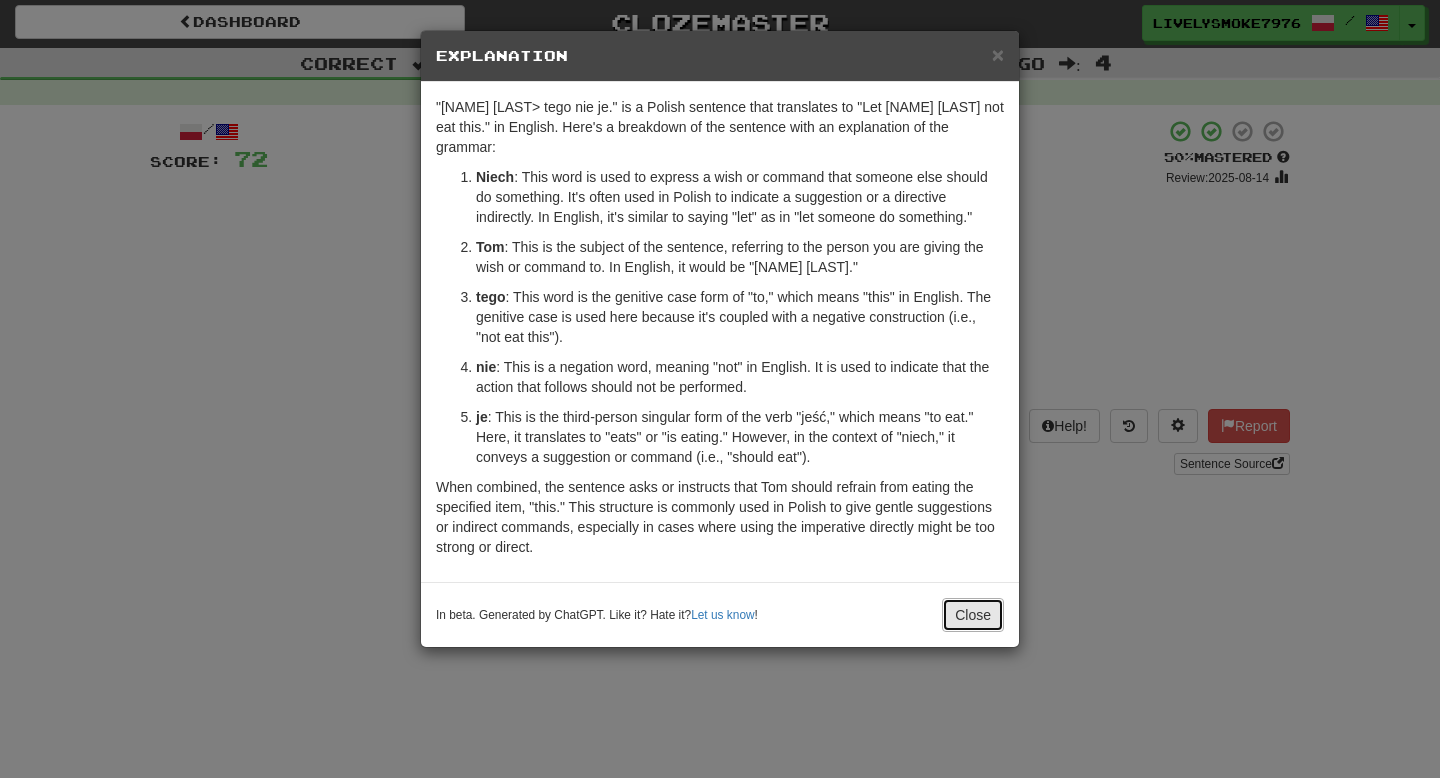 click on "Close" at bounding box center (973, 615) 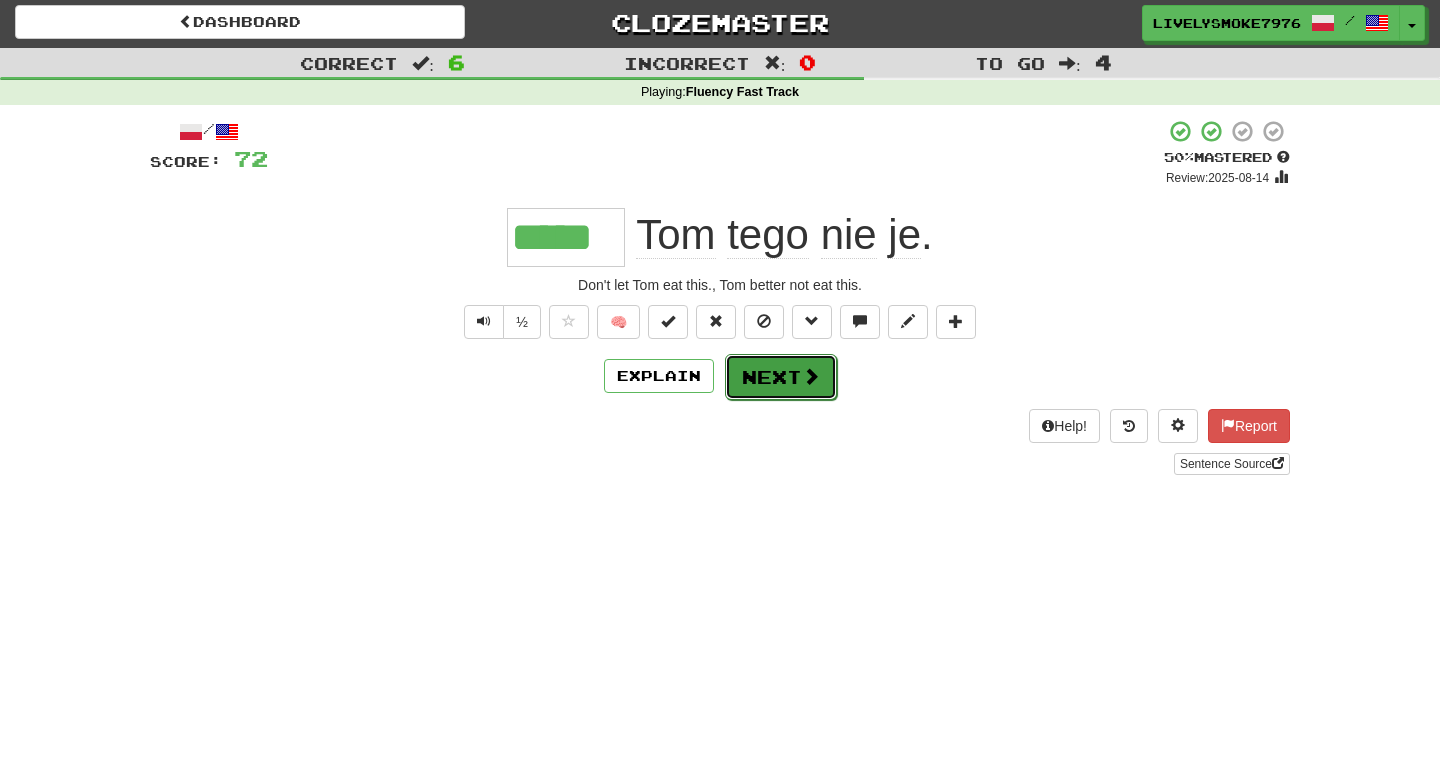 click on "Next" at bounding box center [781, 377] 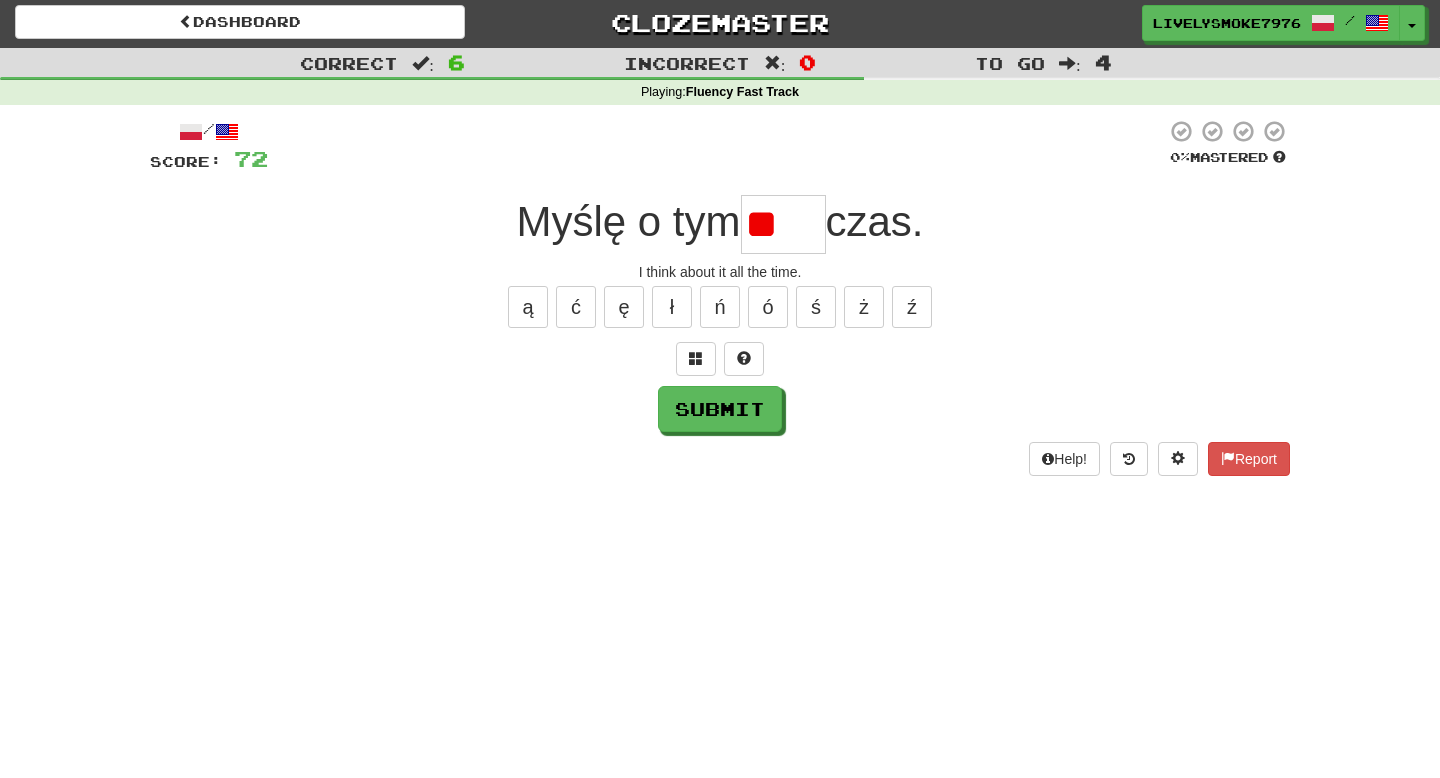 type on "*" 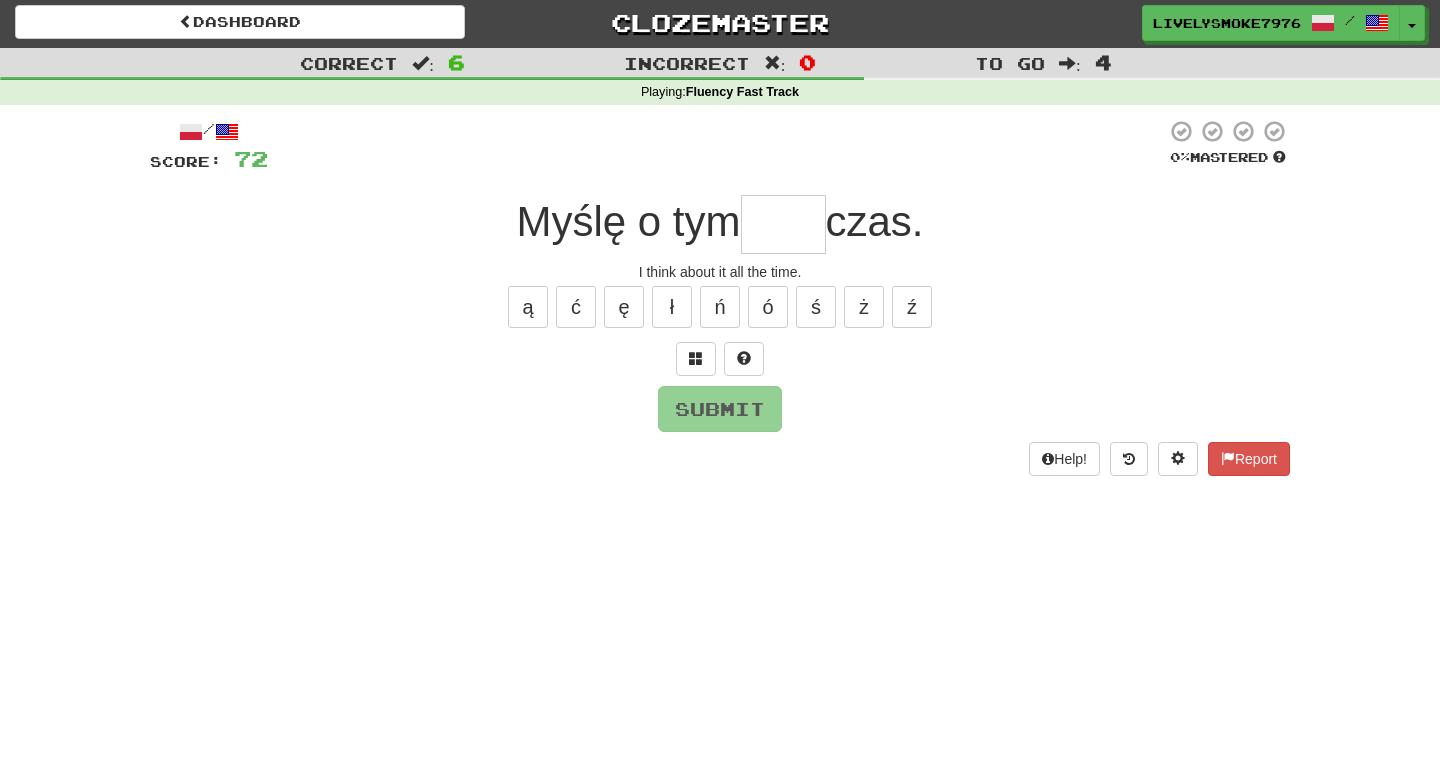 type on "*" 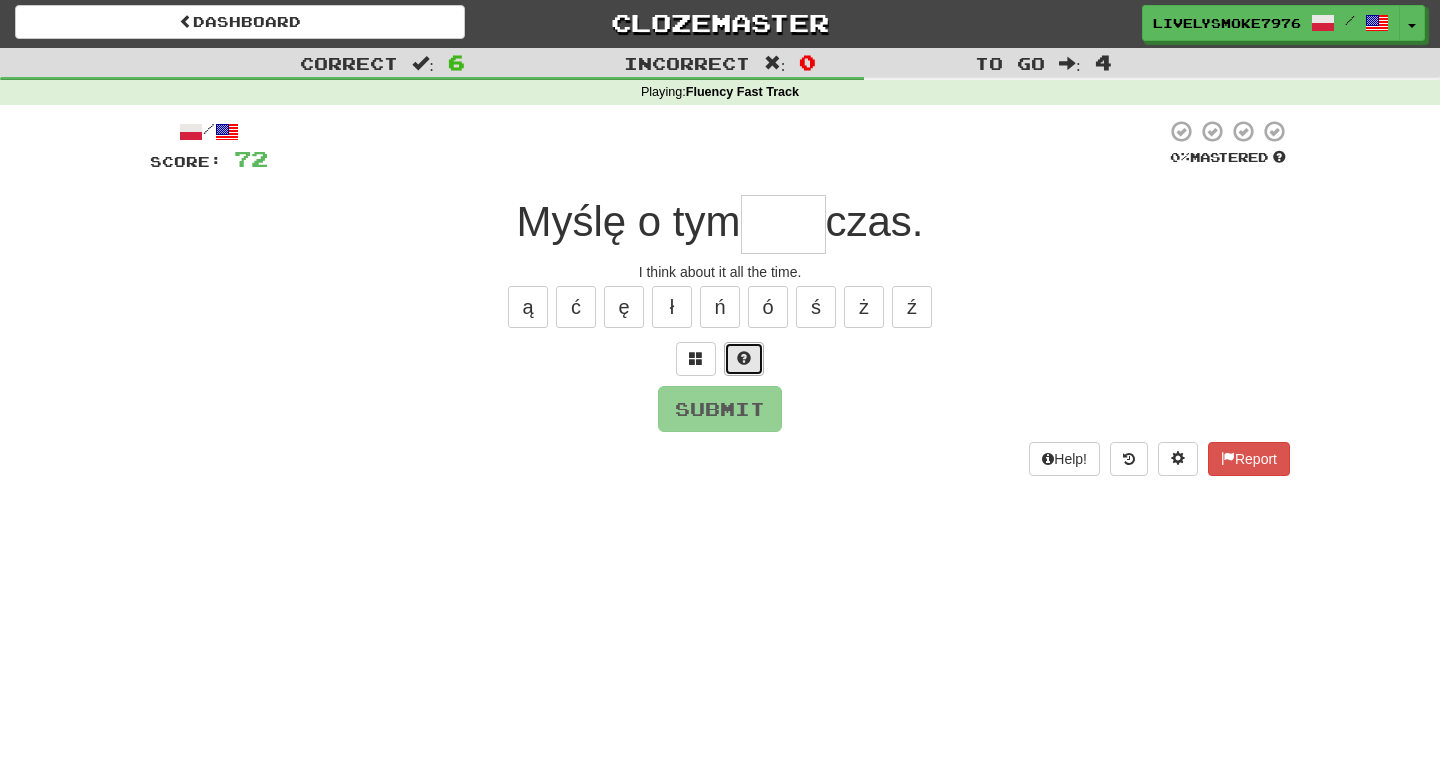 click at bounding box center [744, 359] 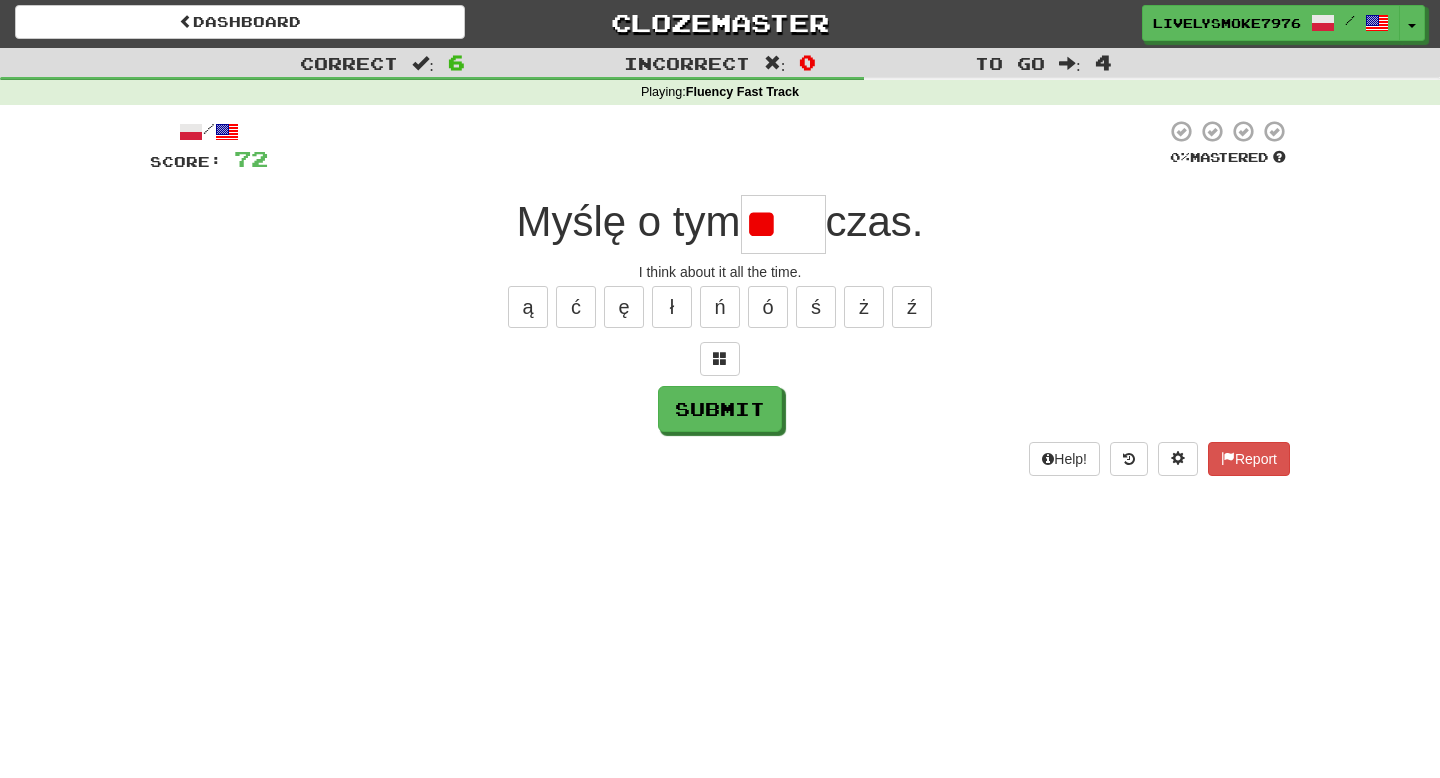 scroll, scrollTop: 0, scrollLeft: 0, axis: both 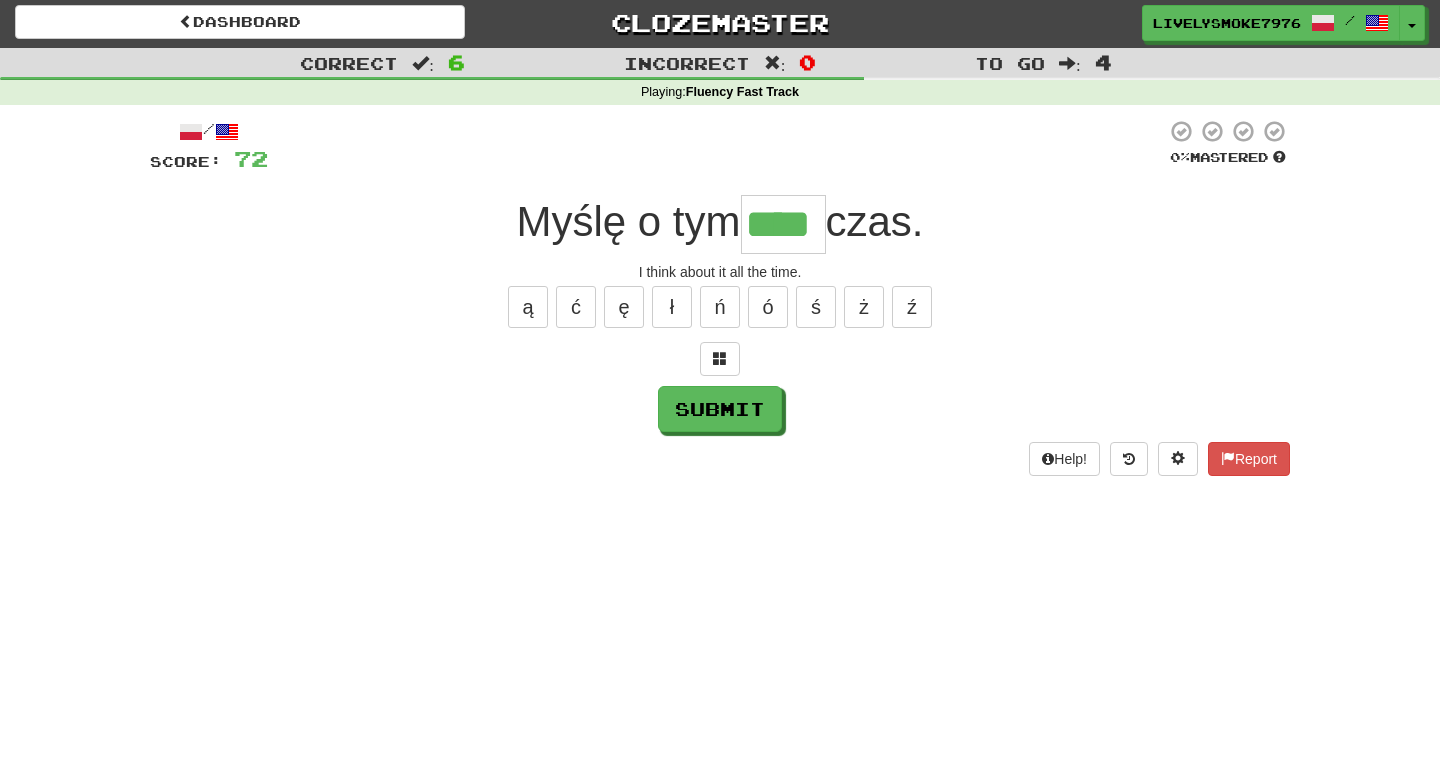 type on "****" 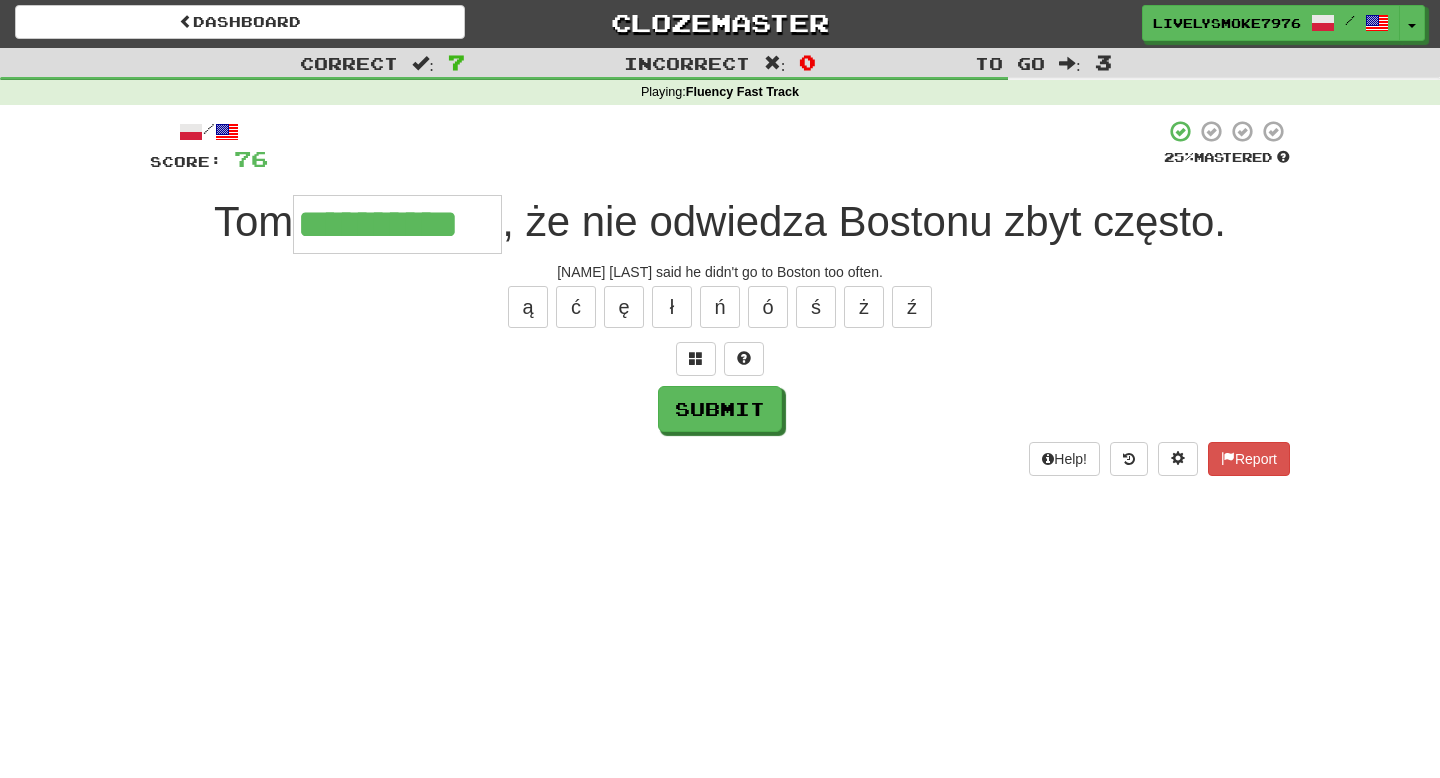 type on "**********" 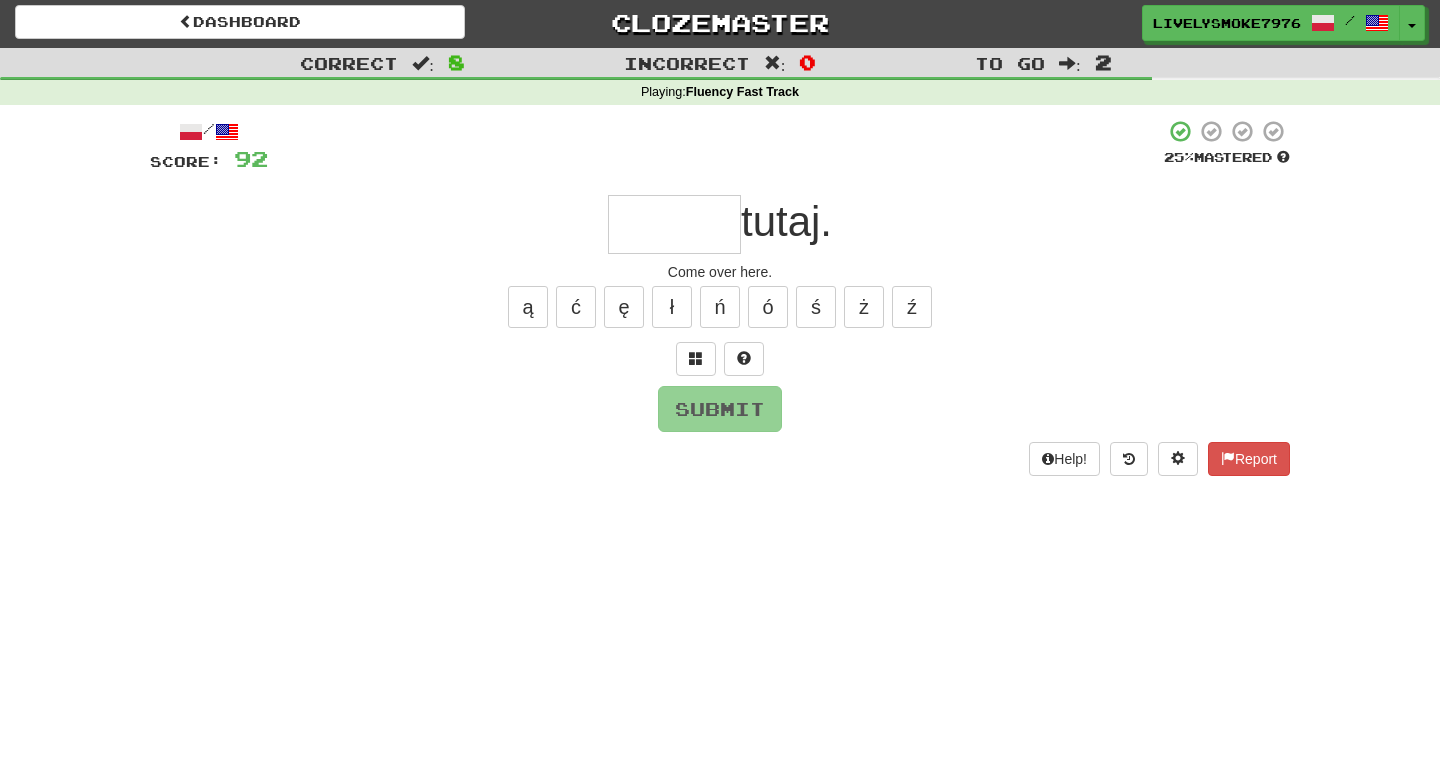 type on "*" 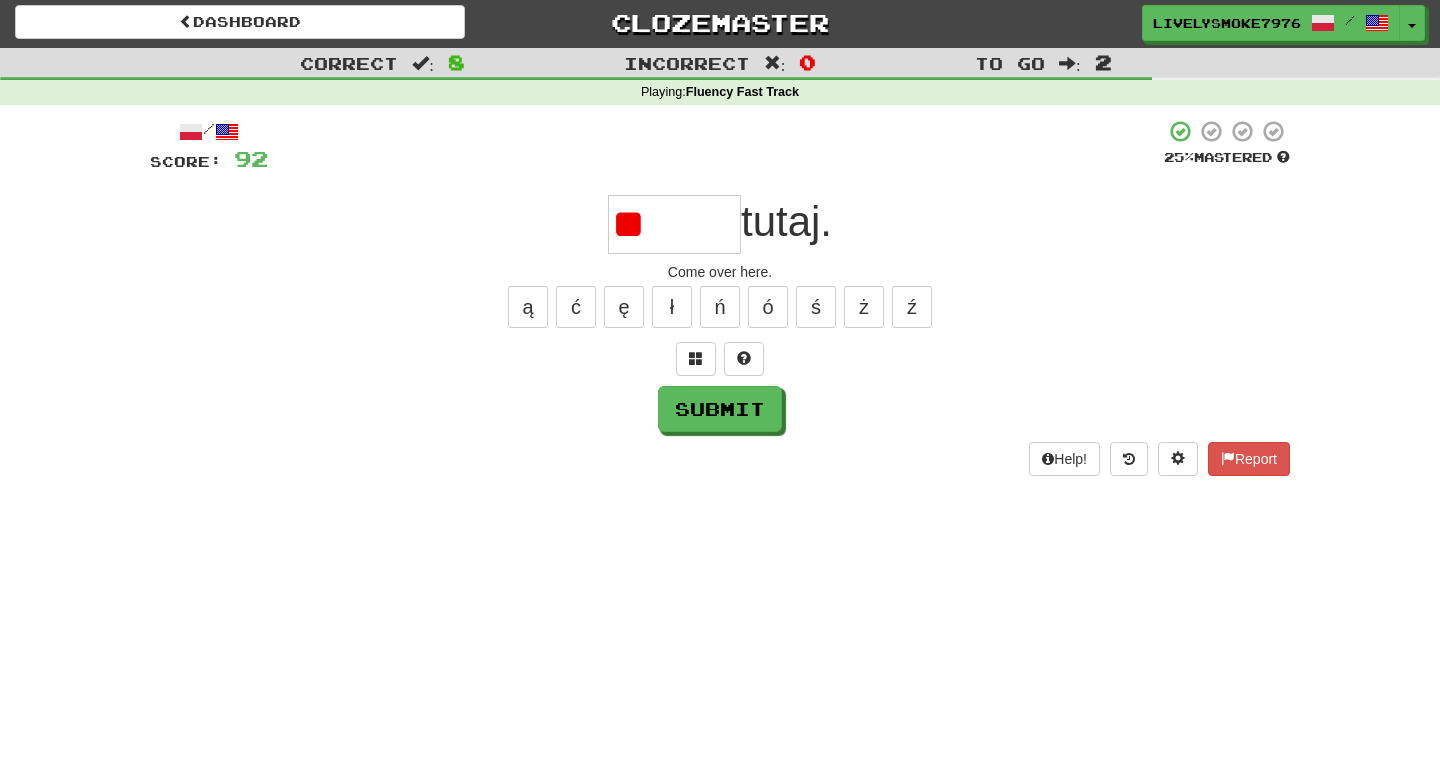 type on "*" 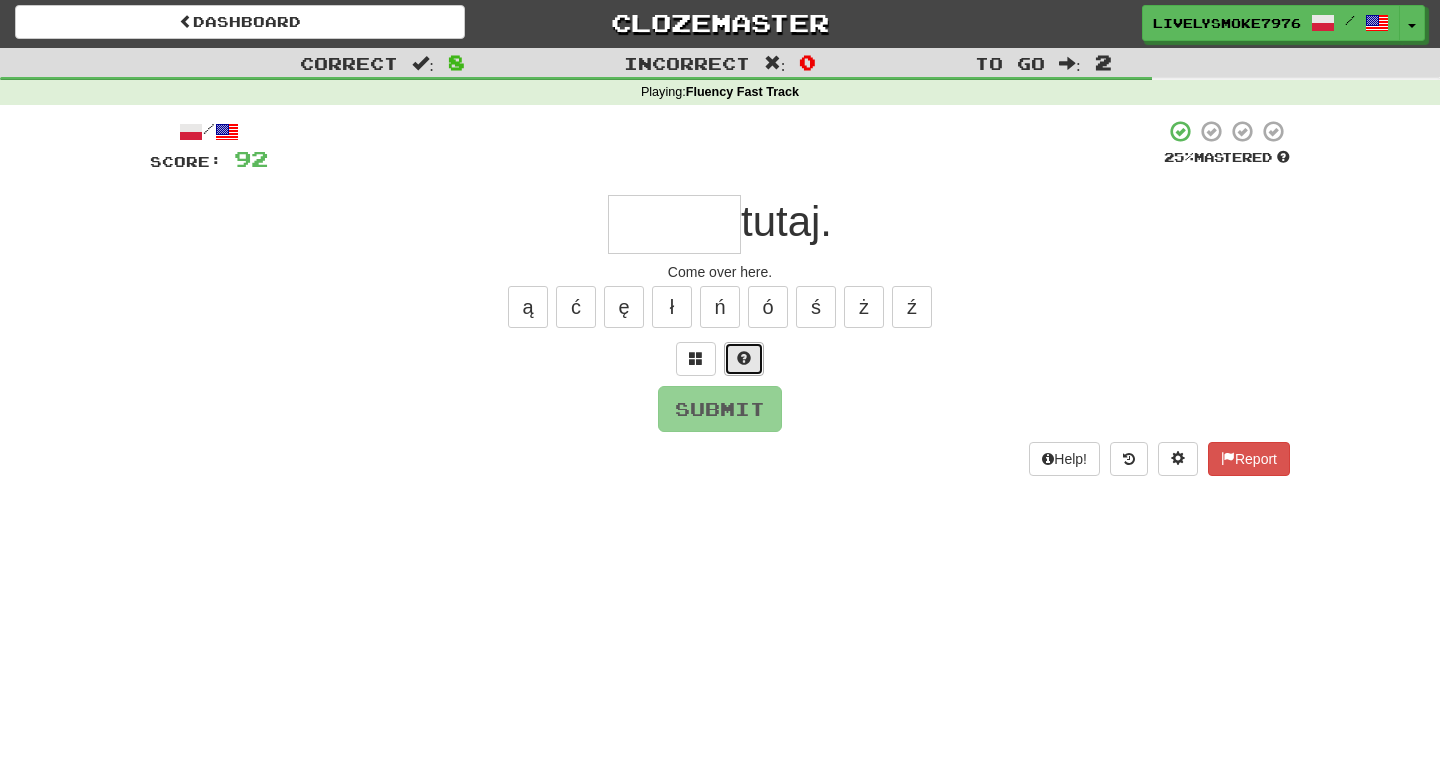 click at bounding box center (744, 359) 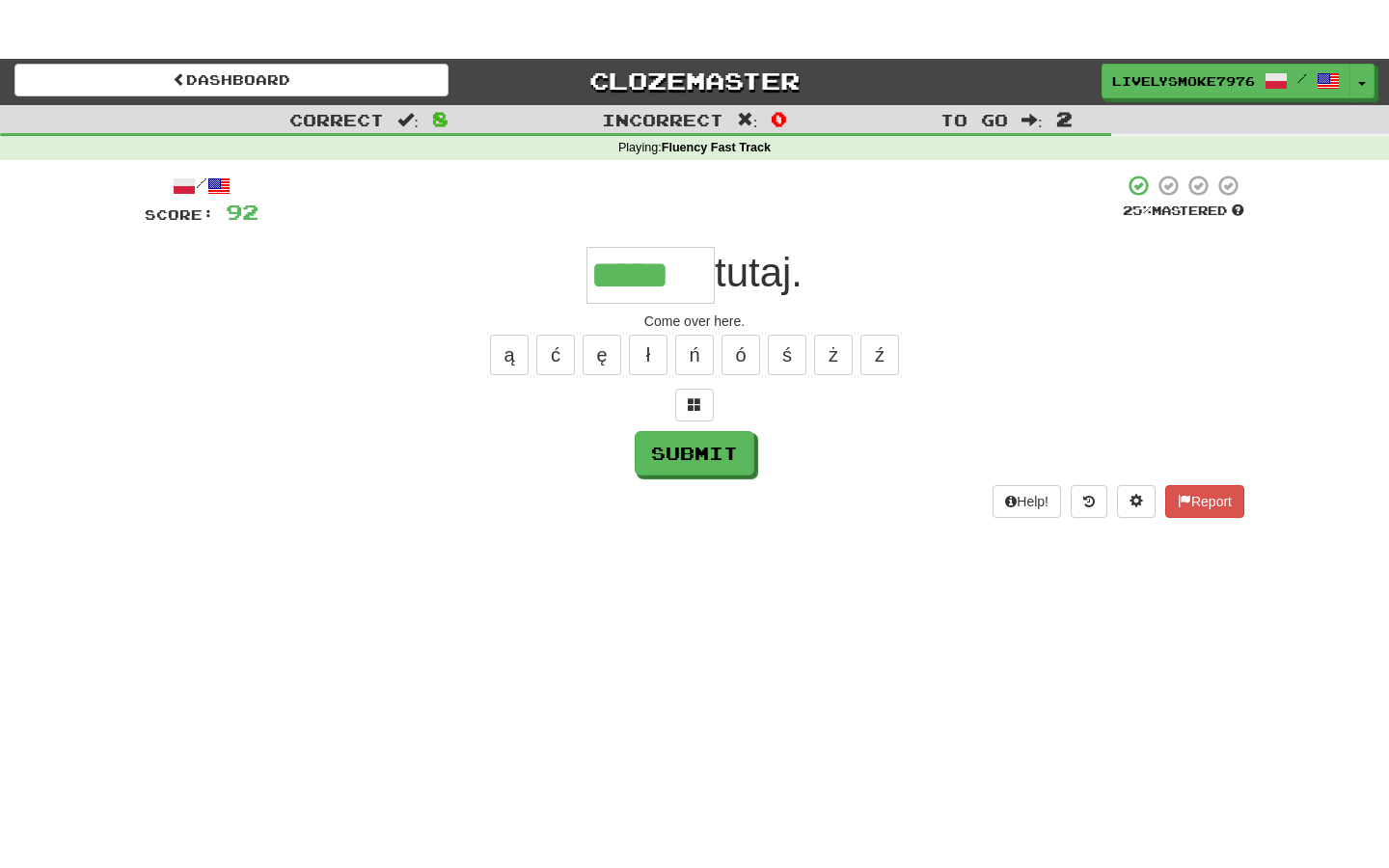 scroll, scrollTop: 0, scrollLeft: 0, axis: both 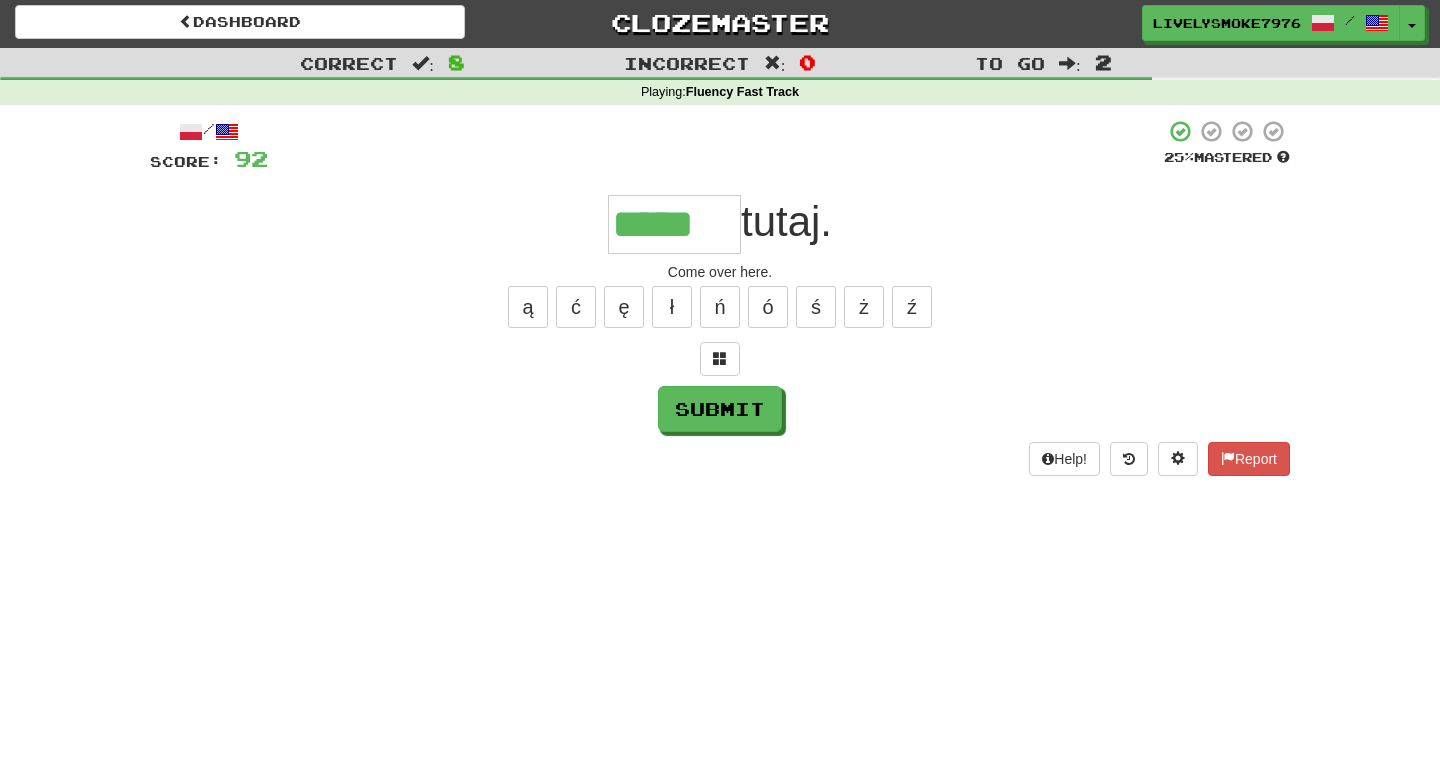 type on "*****" 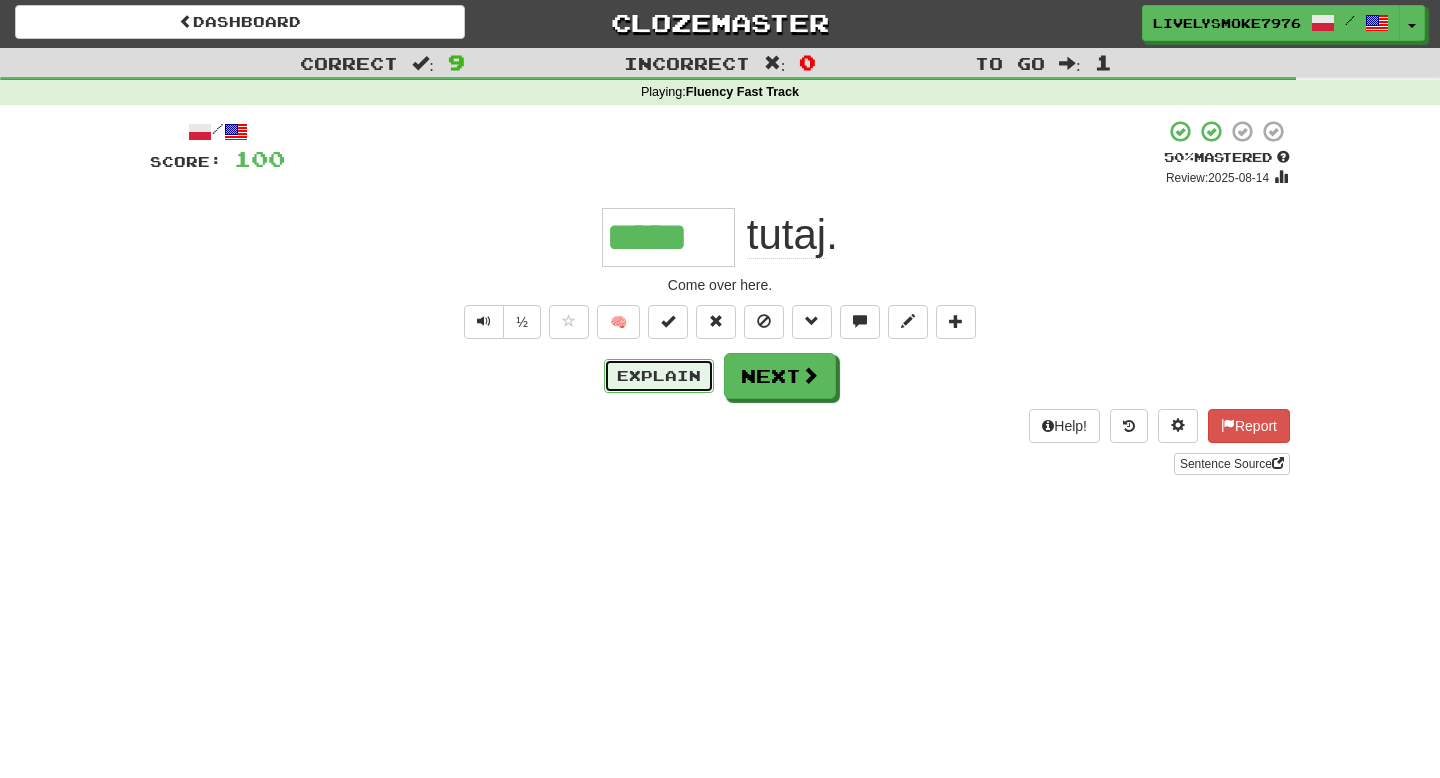 click on "Explain" at bounding box center (659, 376) 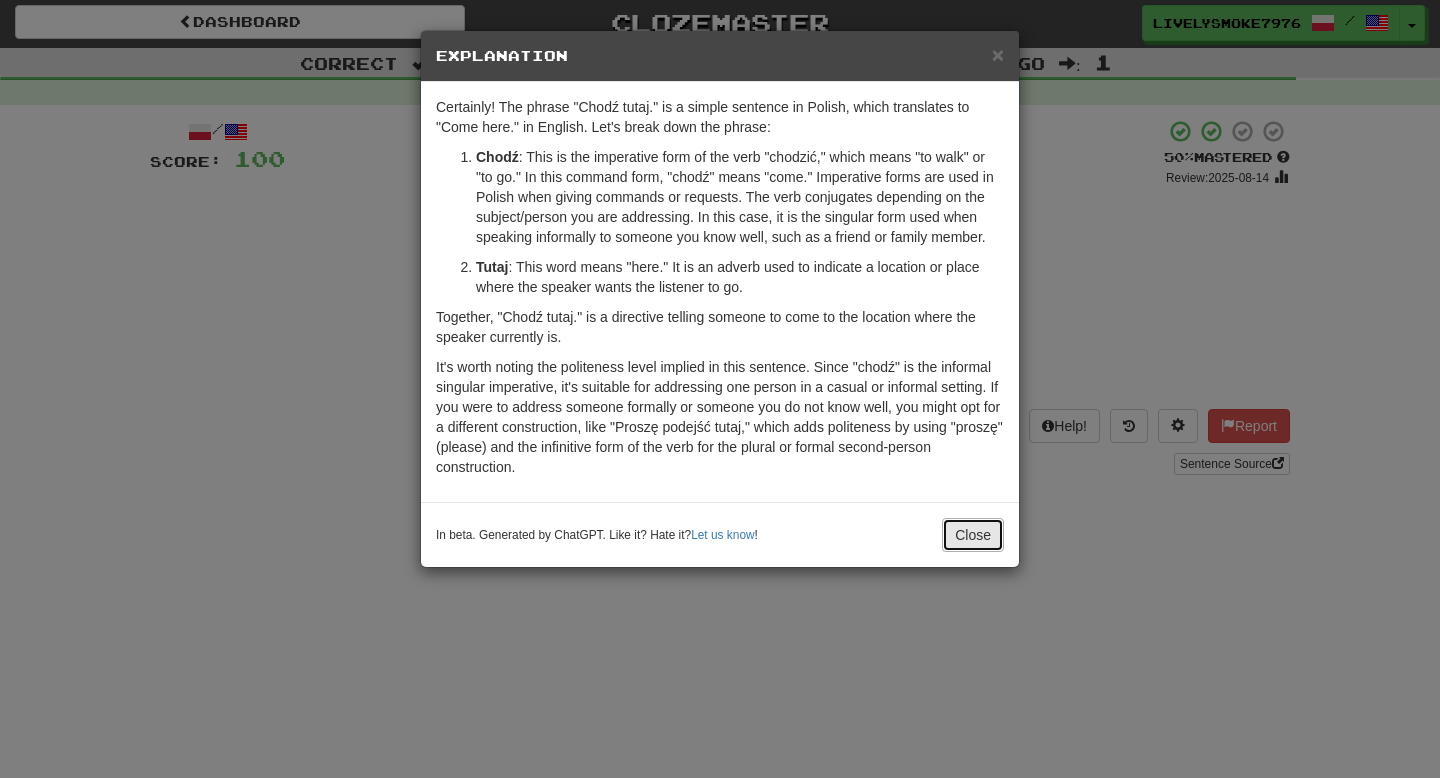 click on "Close" at bounding box center (973, 535) 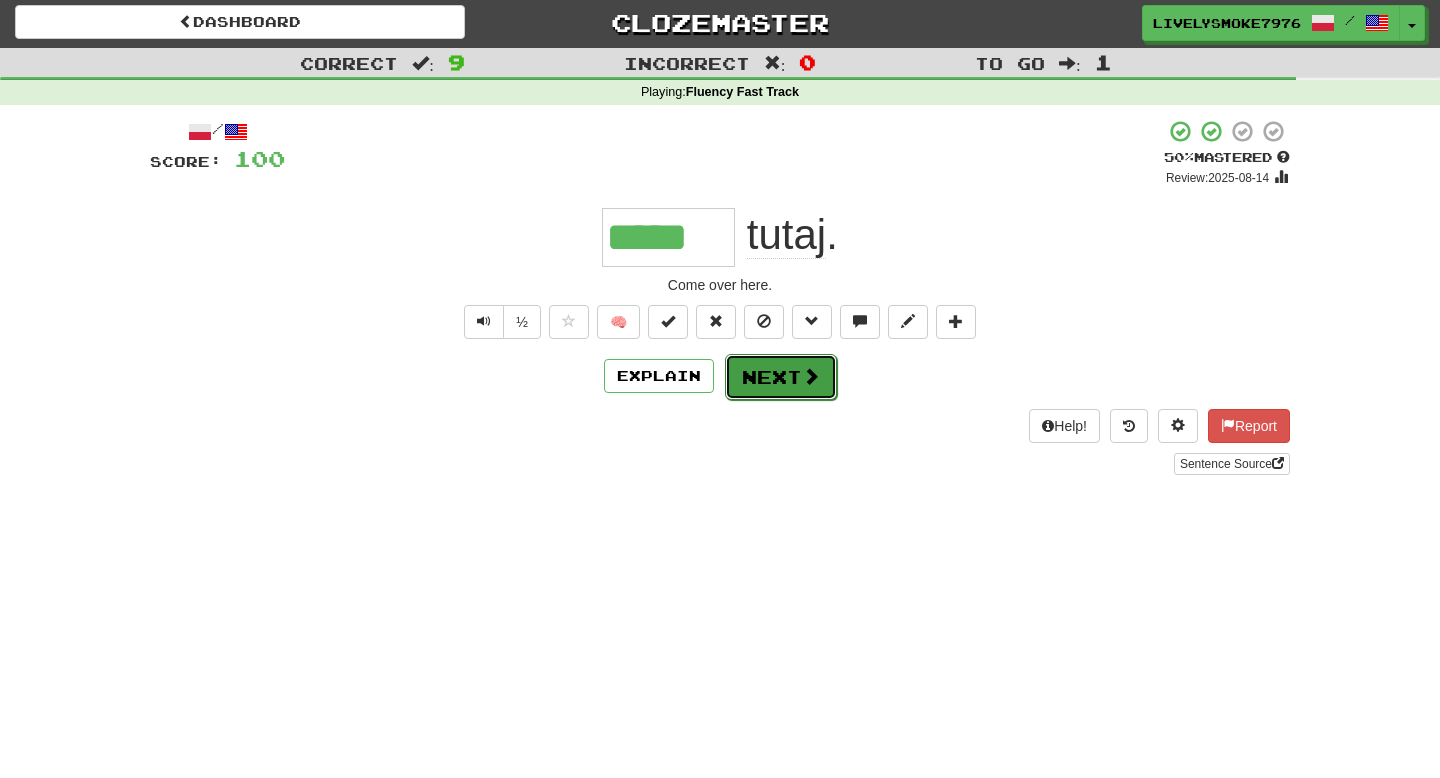 click at bounding box center (811, 376) 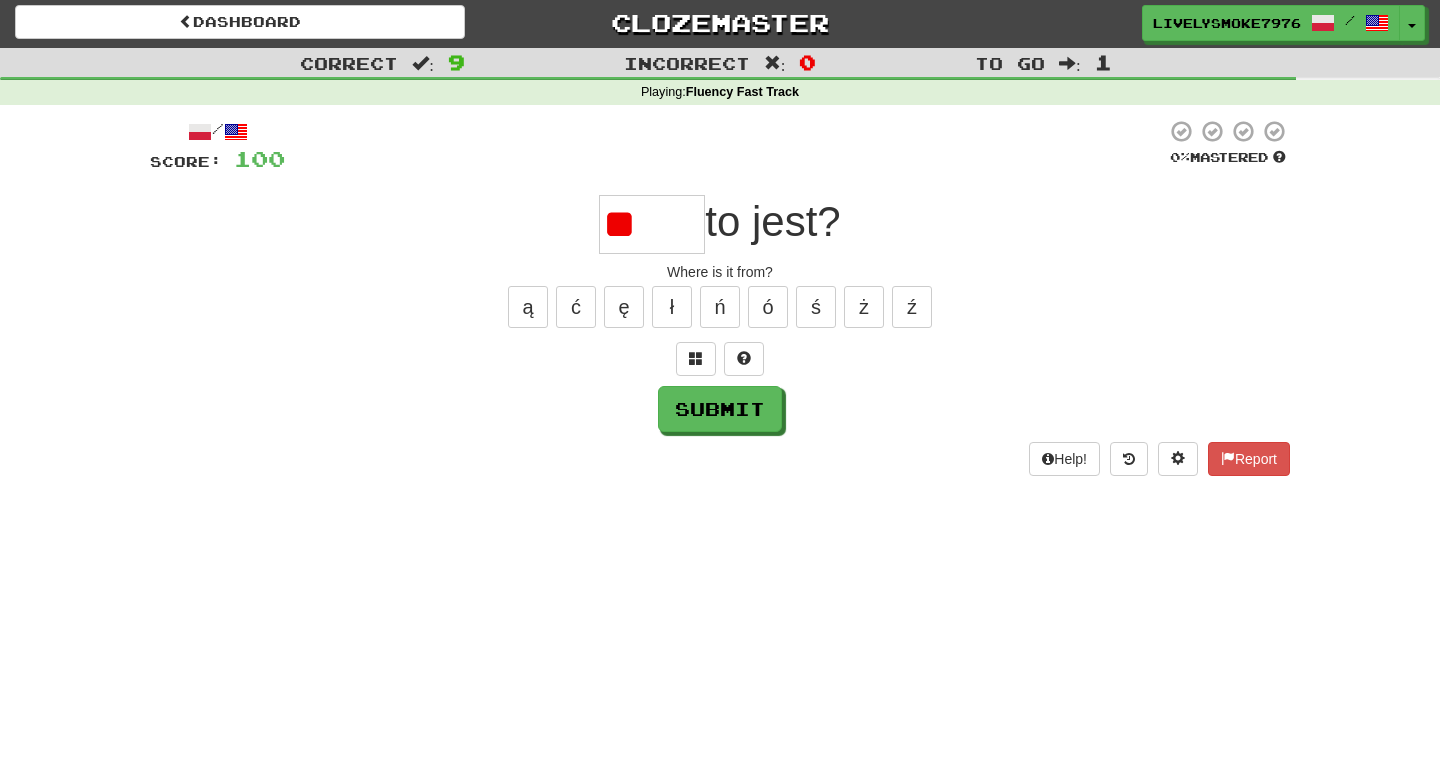 type on "*" 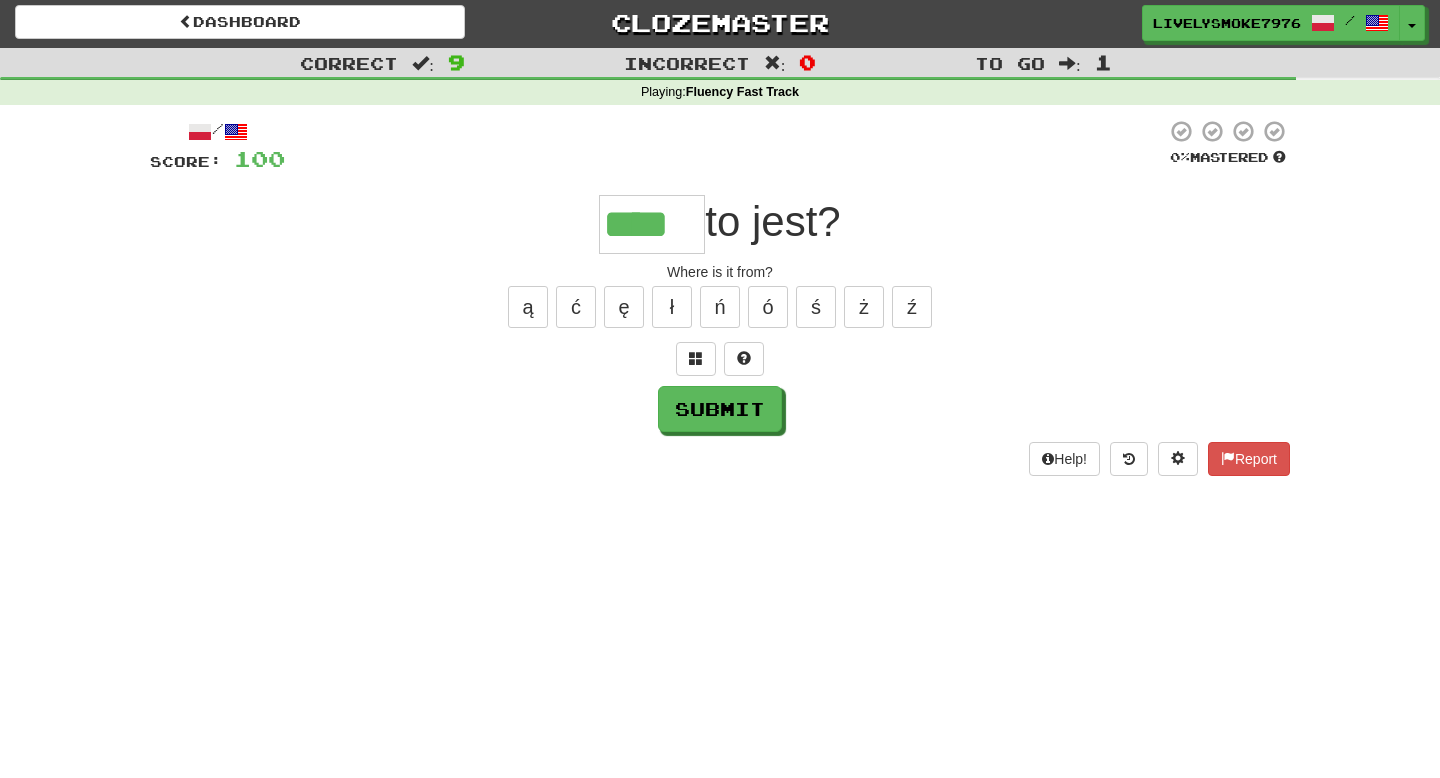 type on "****" 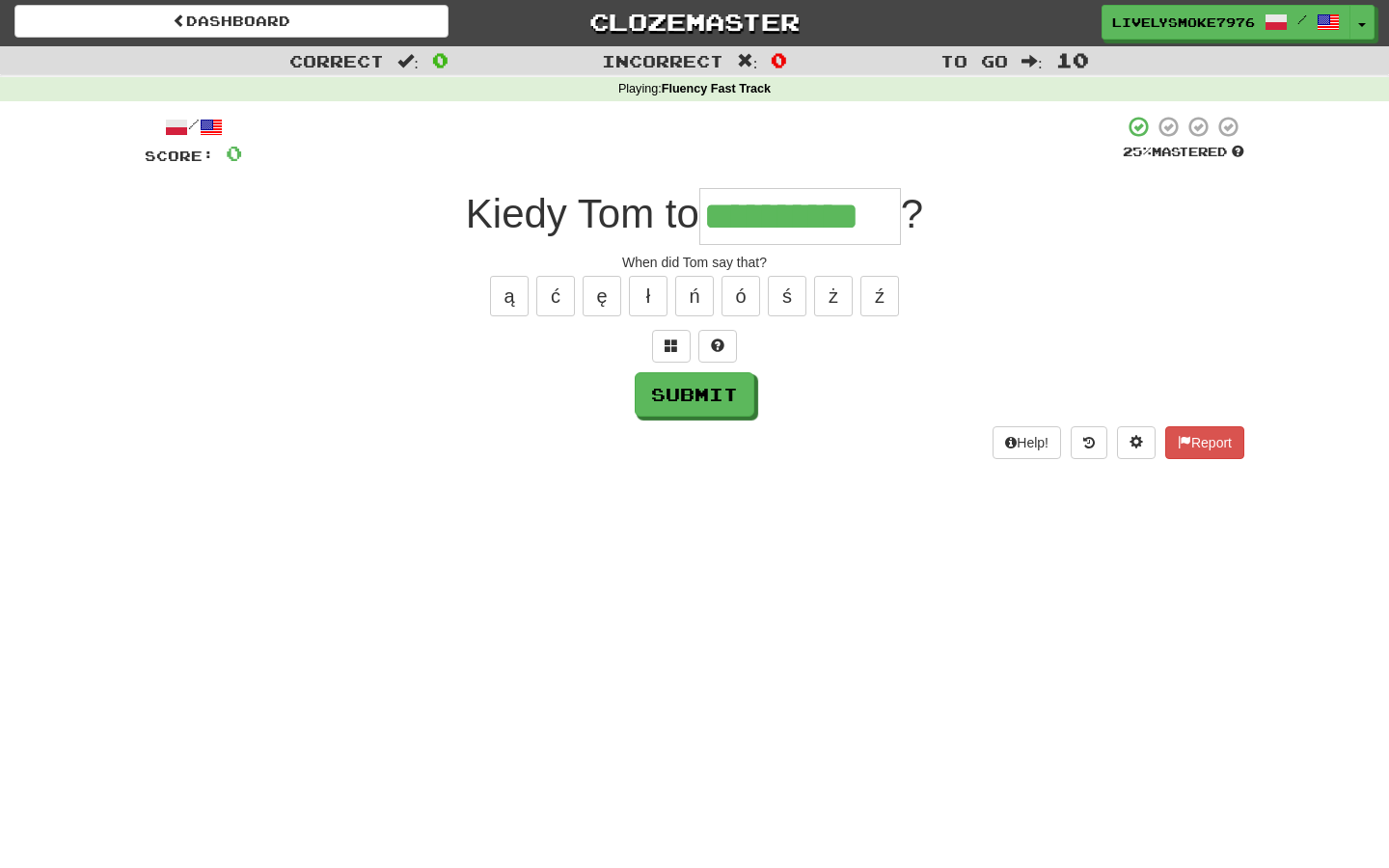 type on "**********" 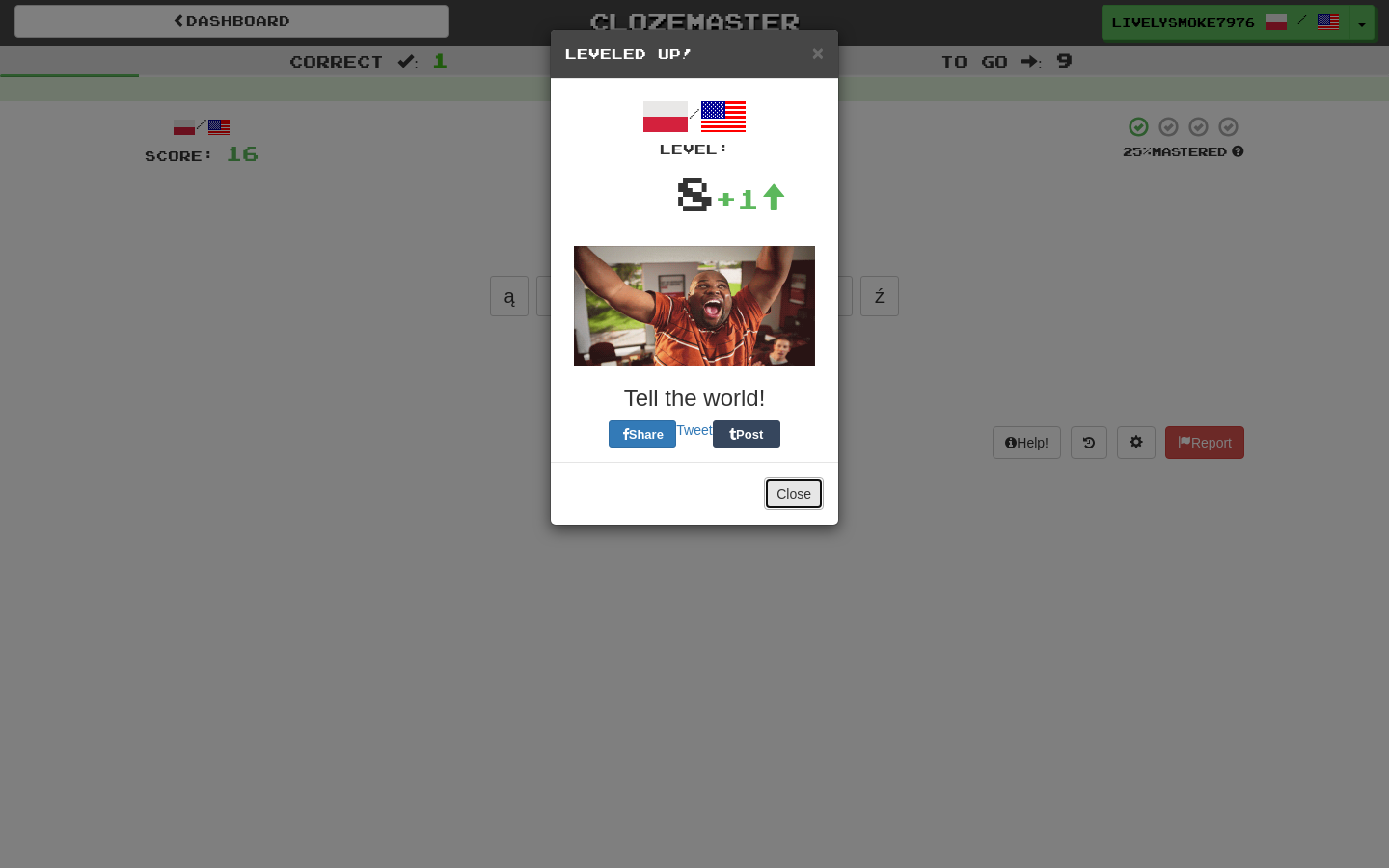 click on "Close" at bounding box center (794, 494) 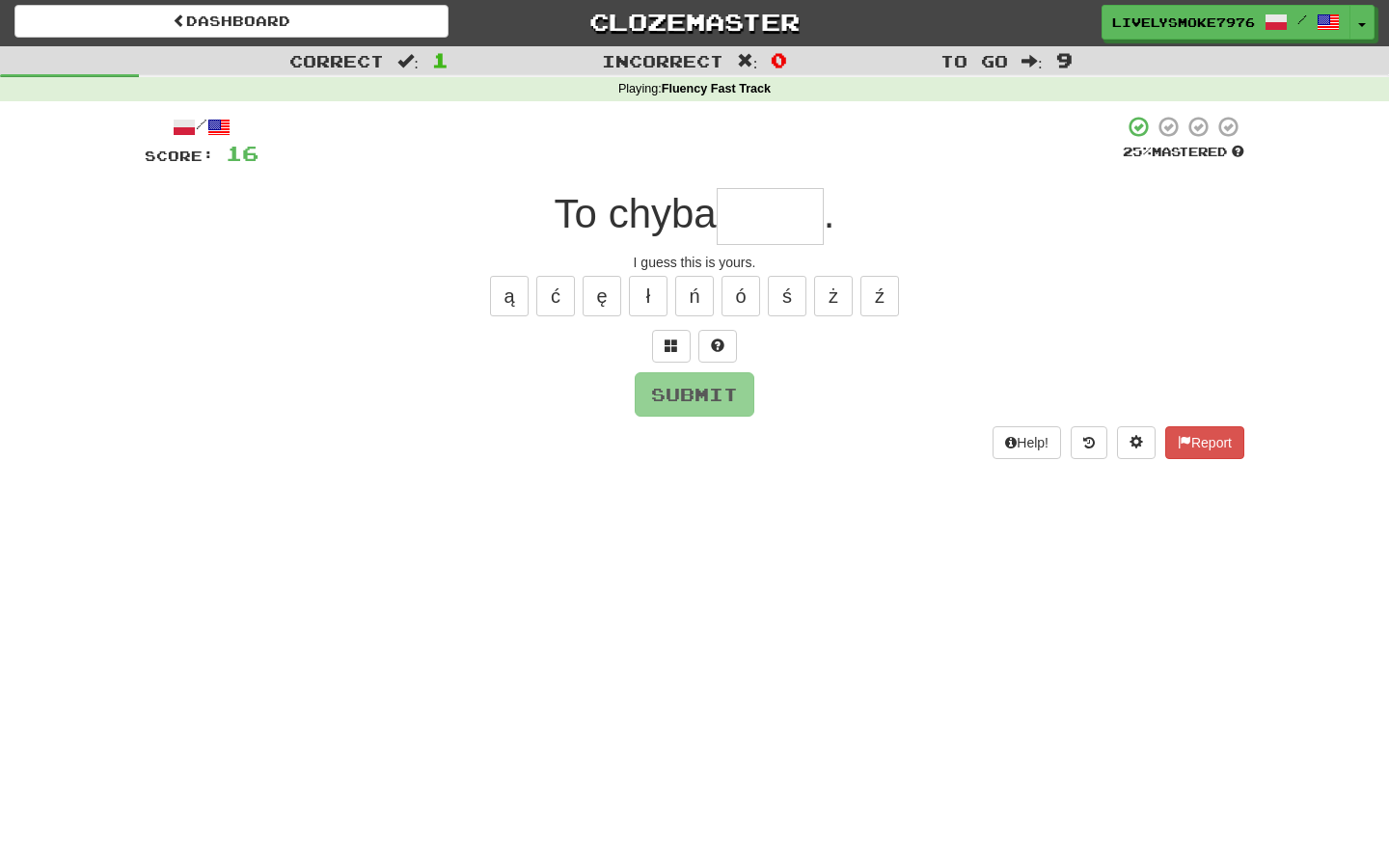 click at bounding box center (770, 216) 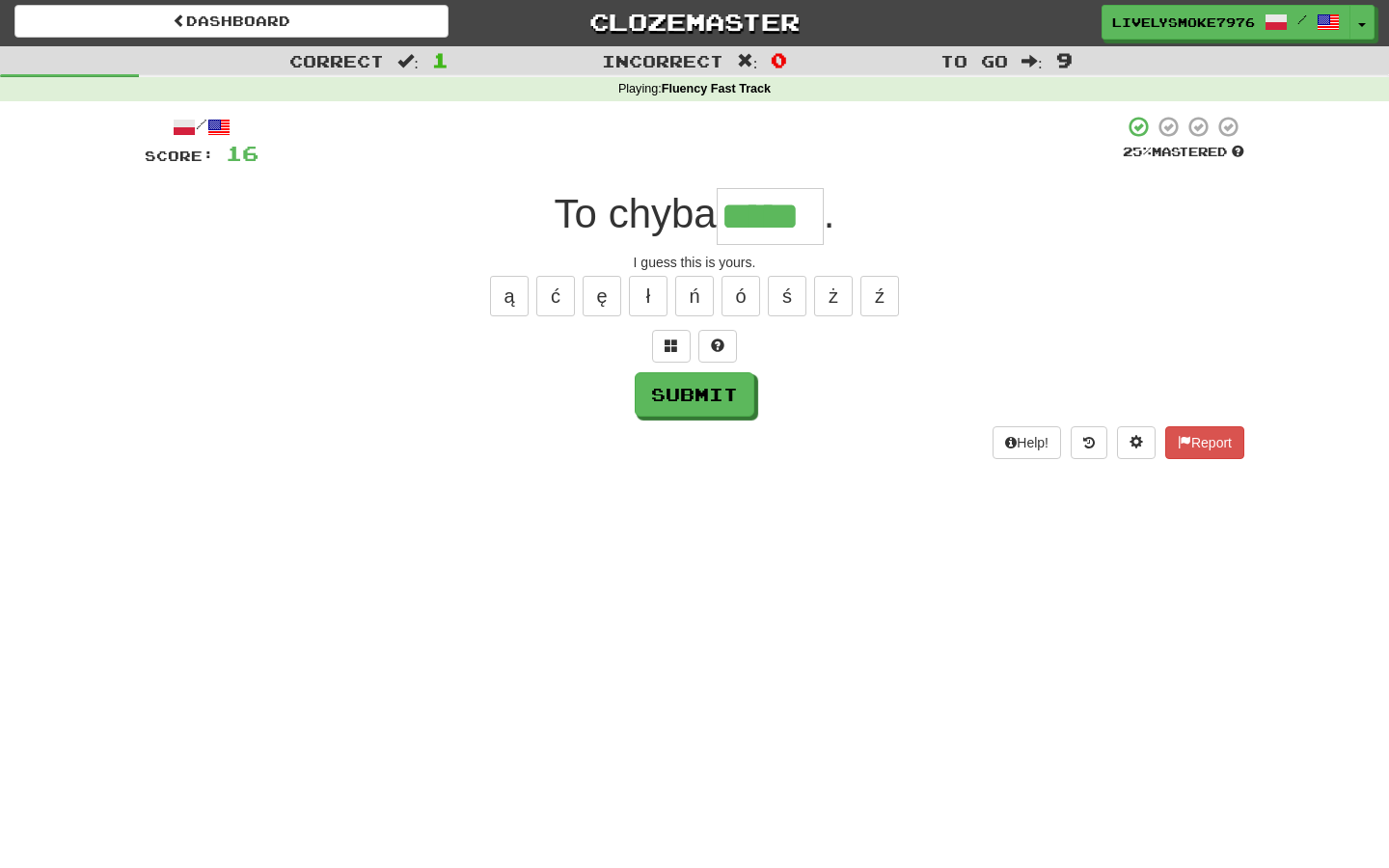 type on "*****" 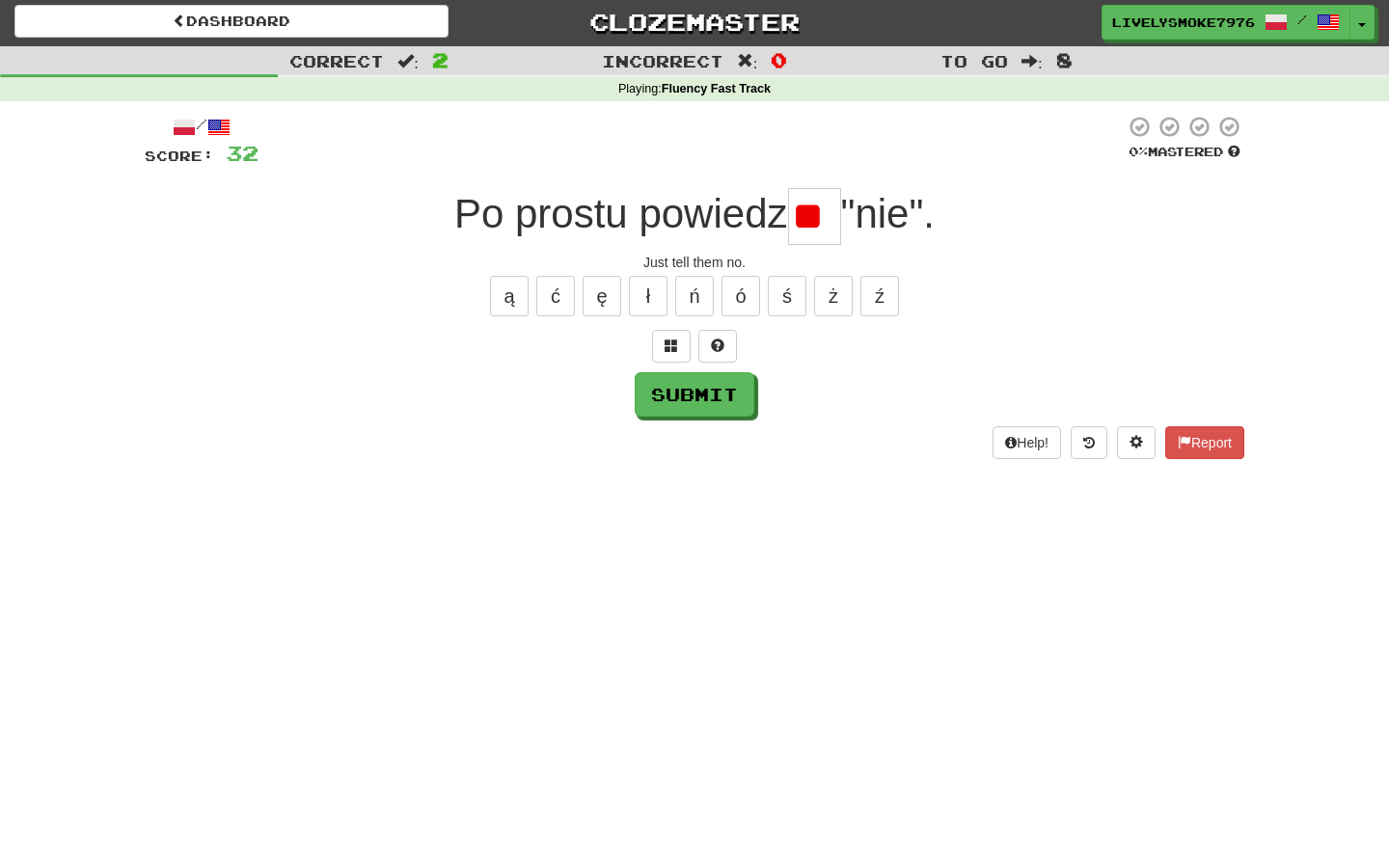 type on "*" 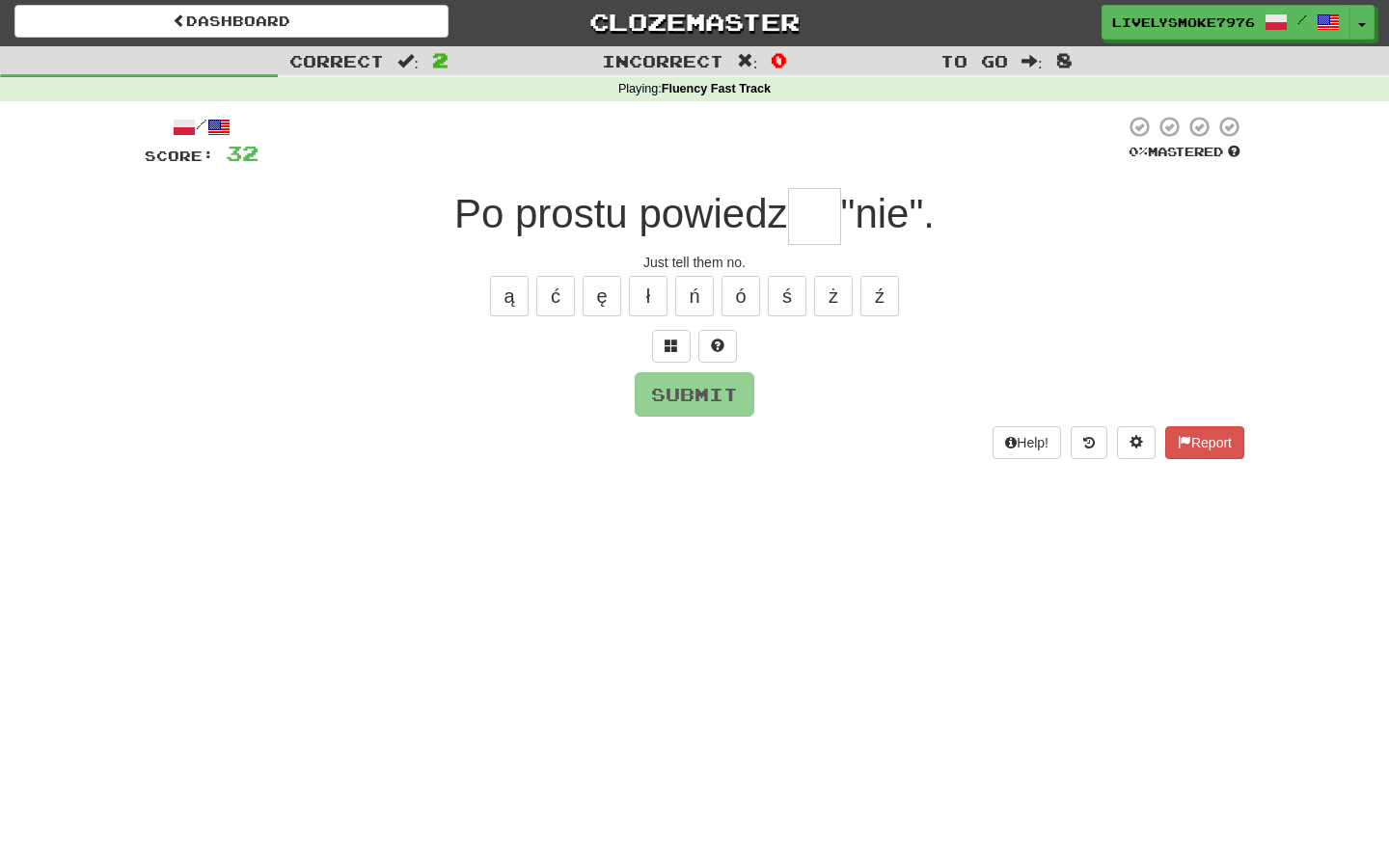 type on "*" 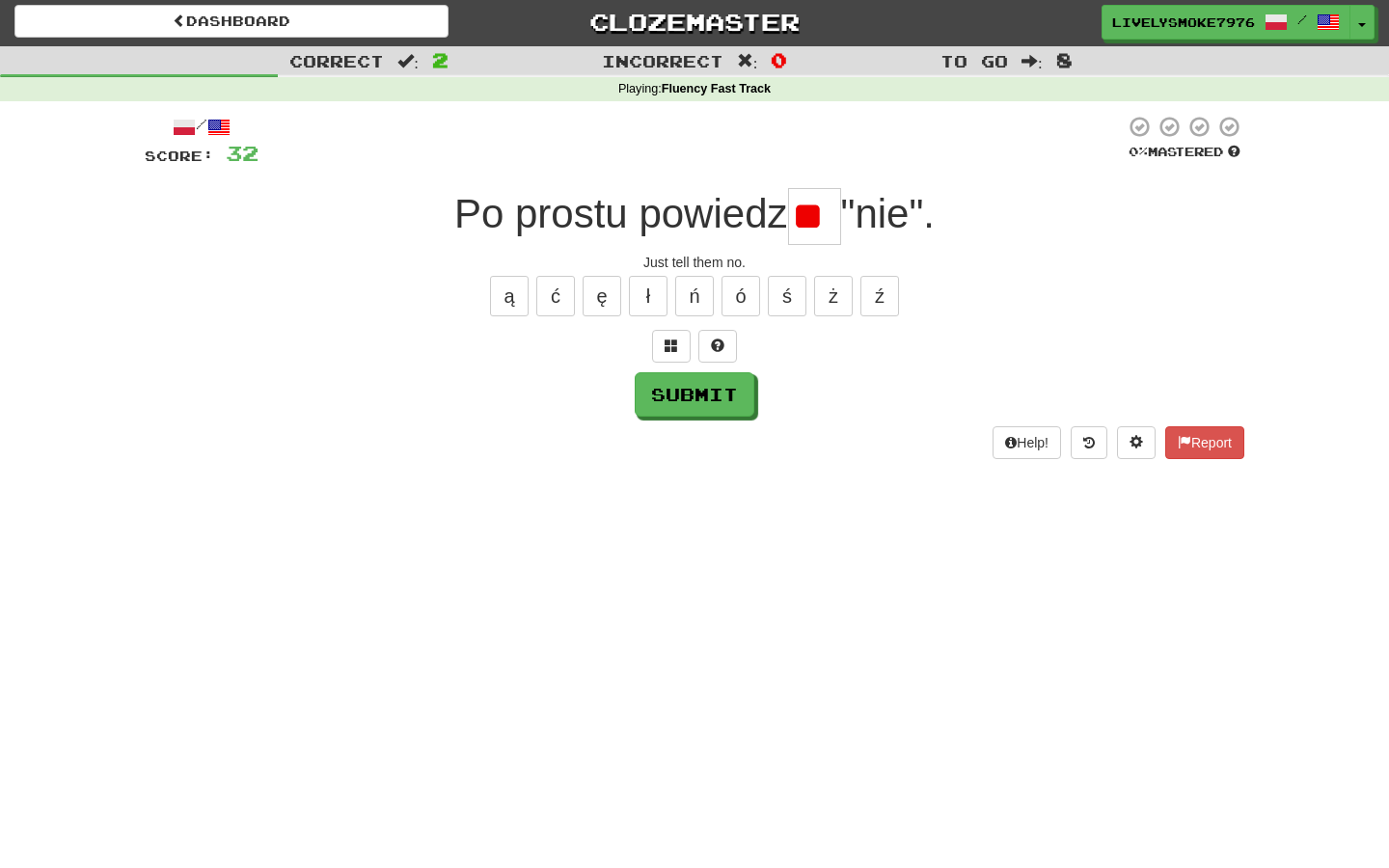 scroll, scrollTop: 0, scrollLeft: 0, axis: both 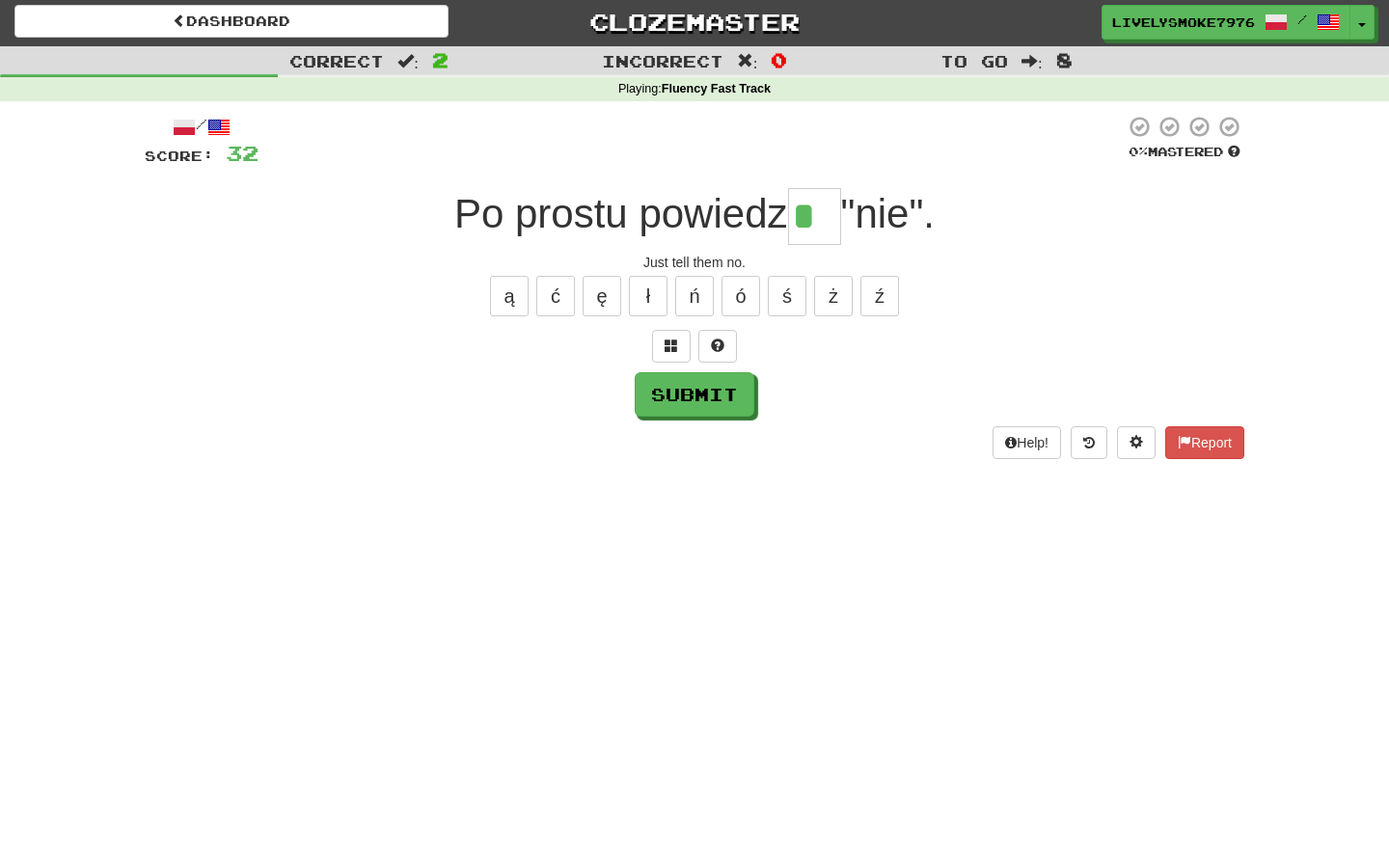 click on "/  Score:   32 0 %  Mastered Po prostu powiedz  *  "nie". Just tell them no. ą ć ę ł ń ó ś ż ź Submit  Help!  Report" at bounding box center [694, 286] 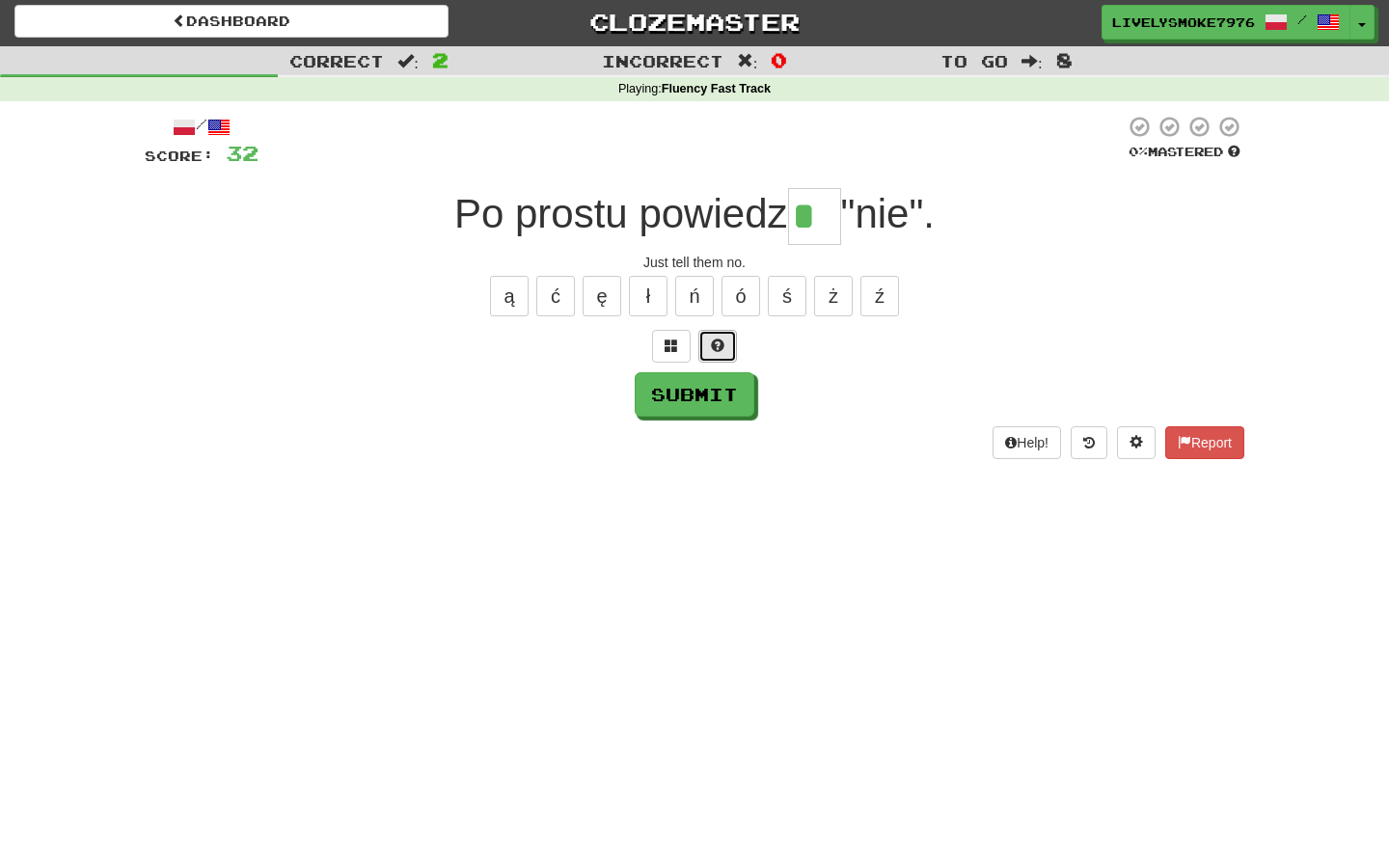 click at bounding box center [718, 346] 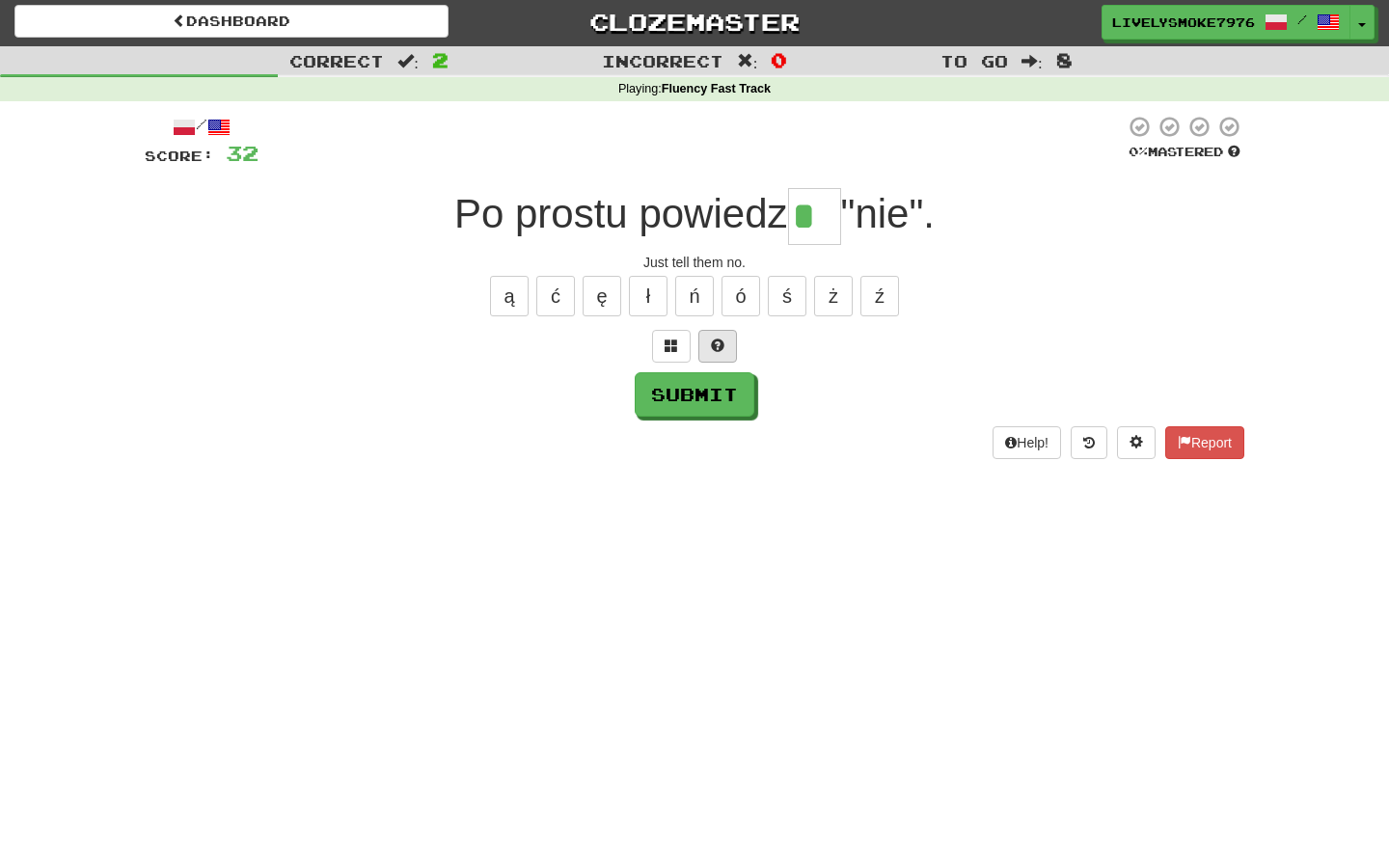 type on "**" 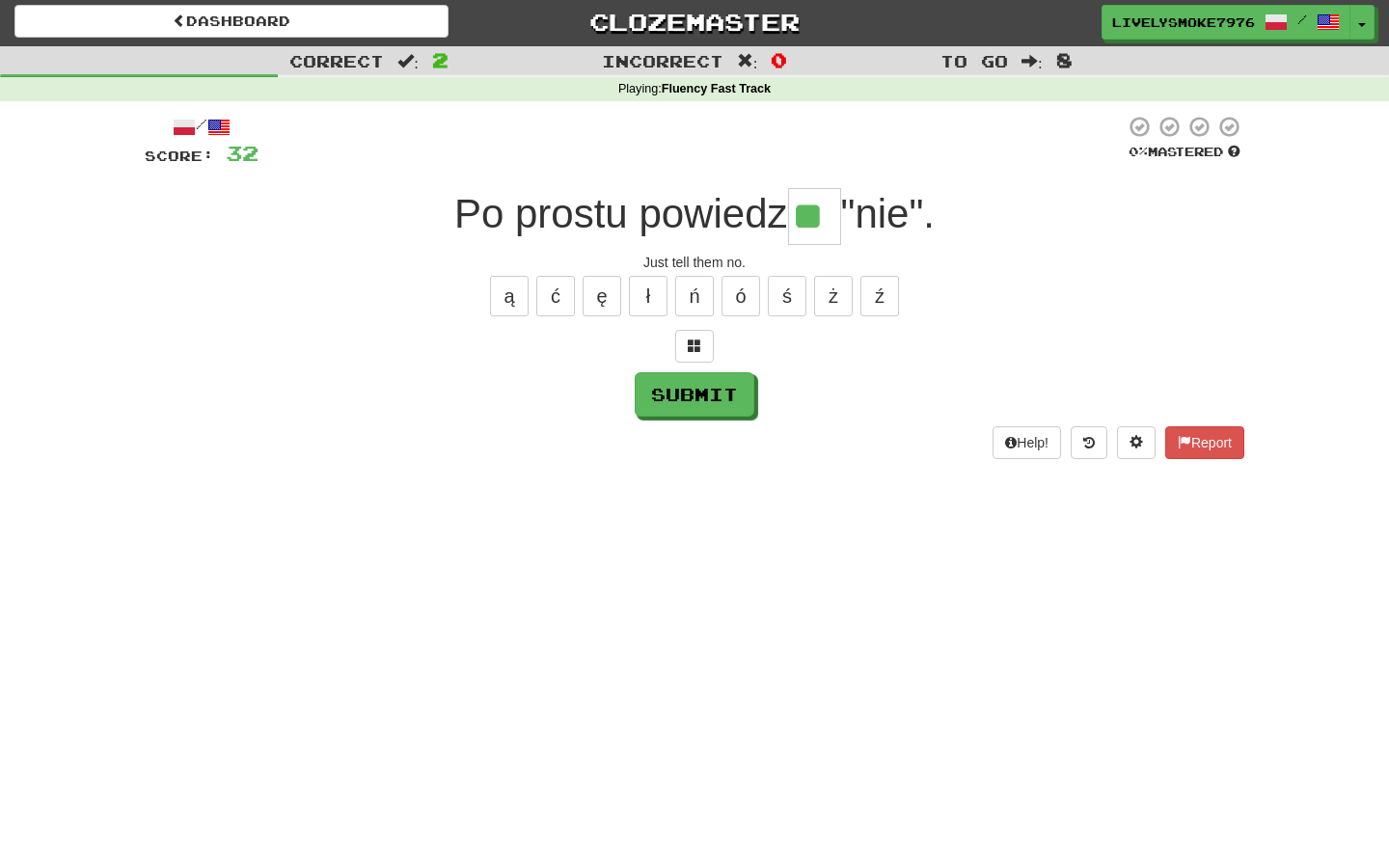 click on "**" at bounding box center [814, 216] 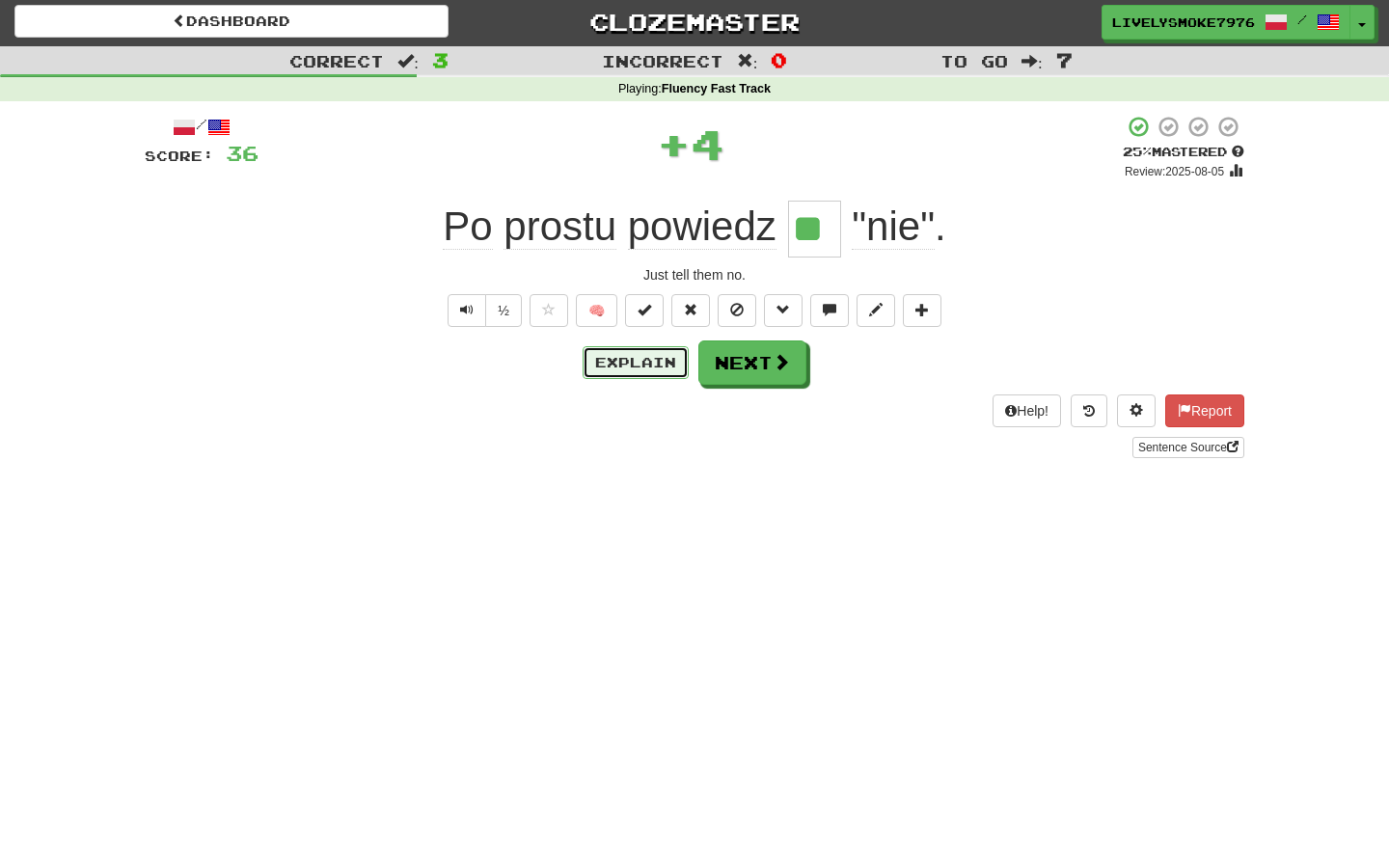 click on "Explain" at bounding box center [636, 363] 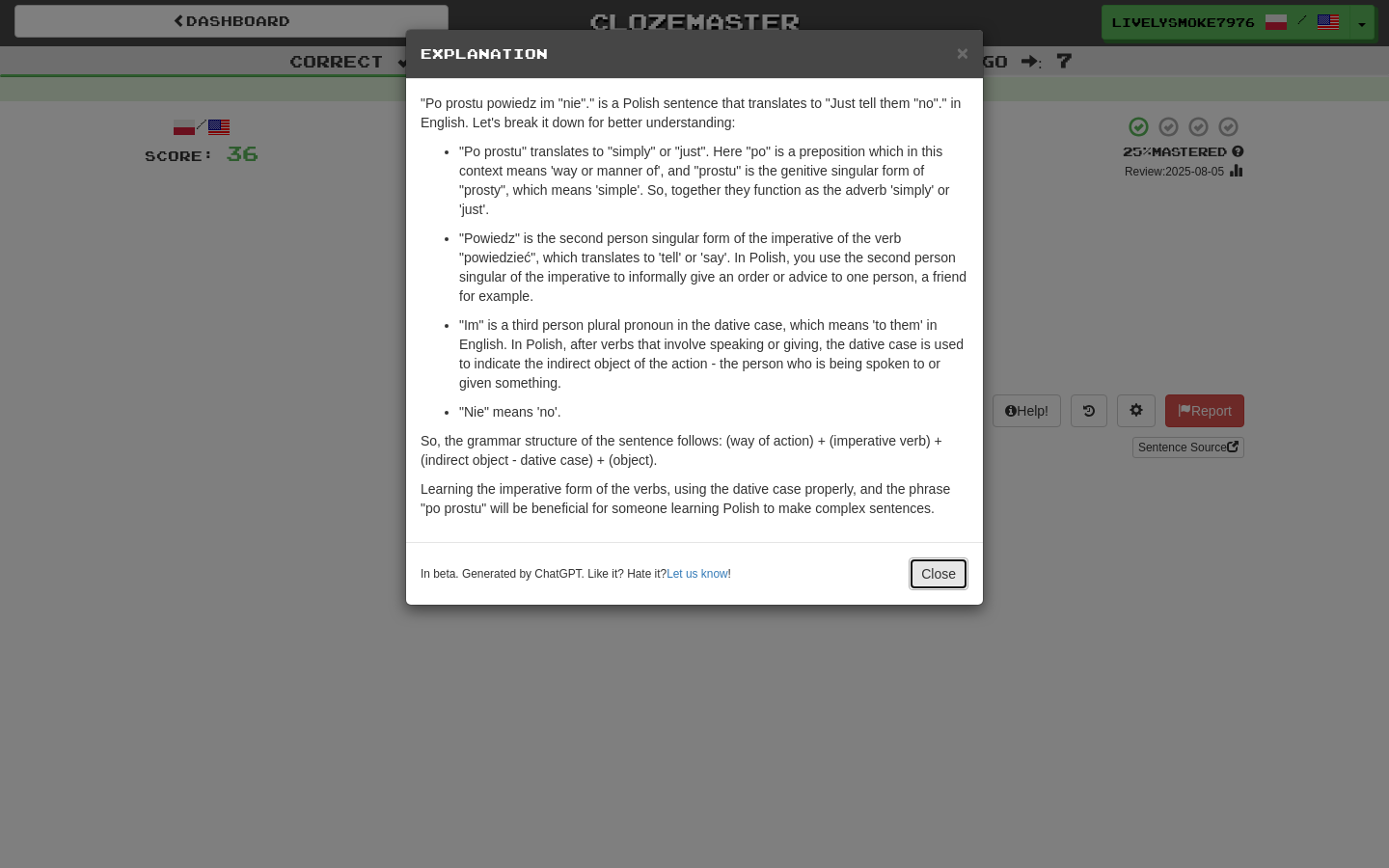 click on "Close" at bounding box center (939, 574) 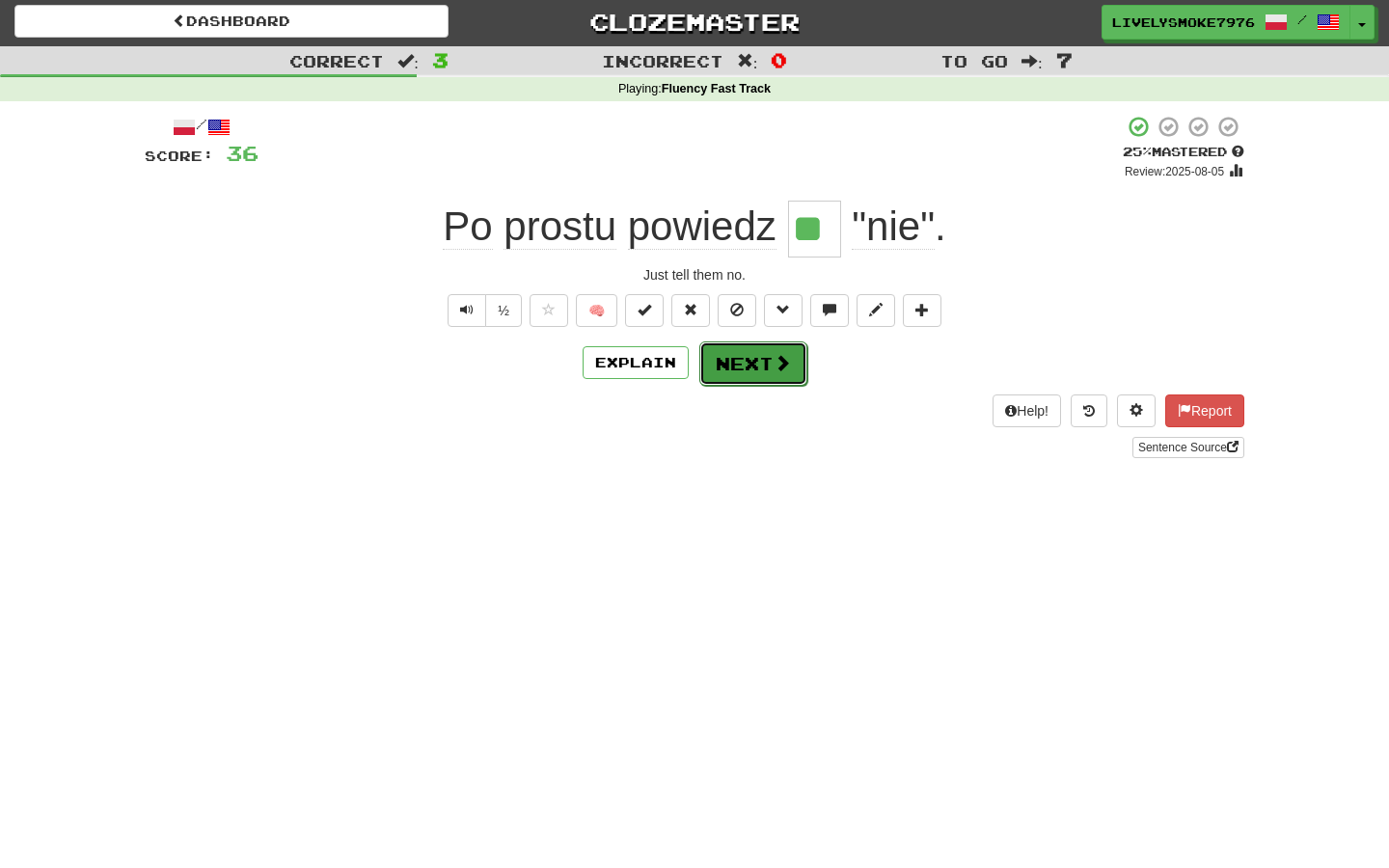 click on "Next" at bounding box center (753, 364) 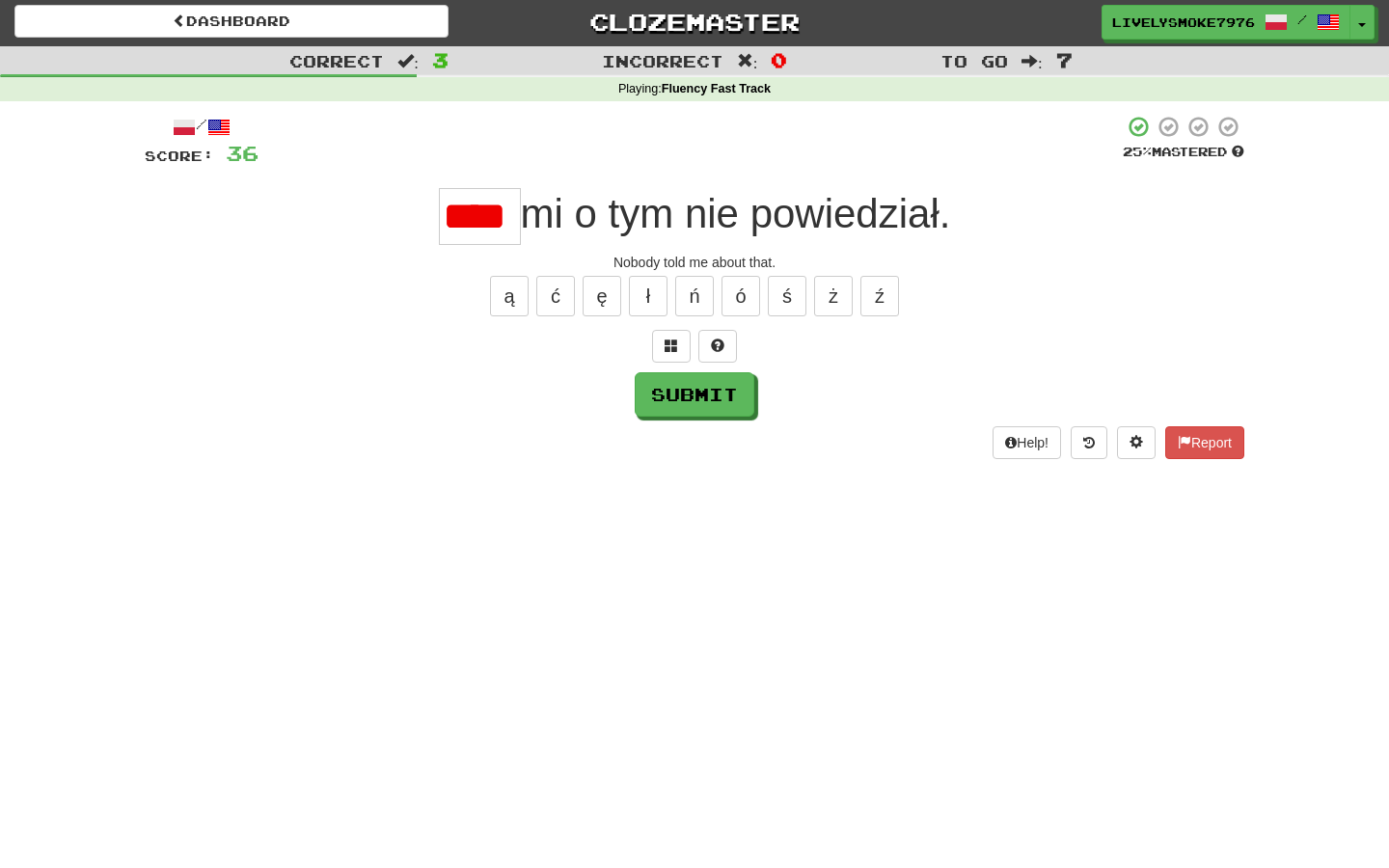 scroll, scrollTop: 0, scrollLeft: 0, axis: both 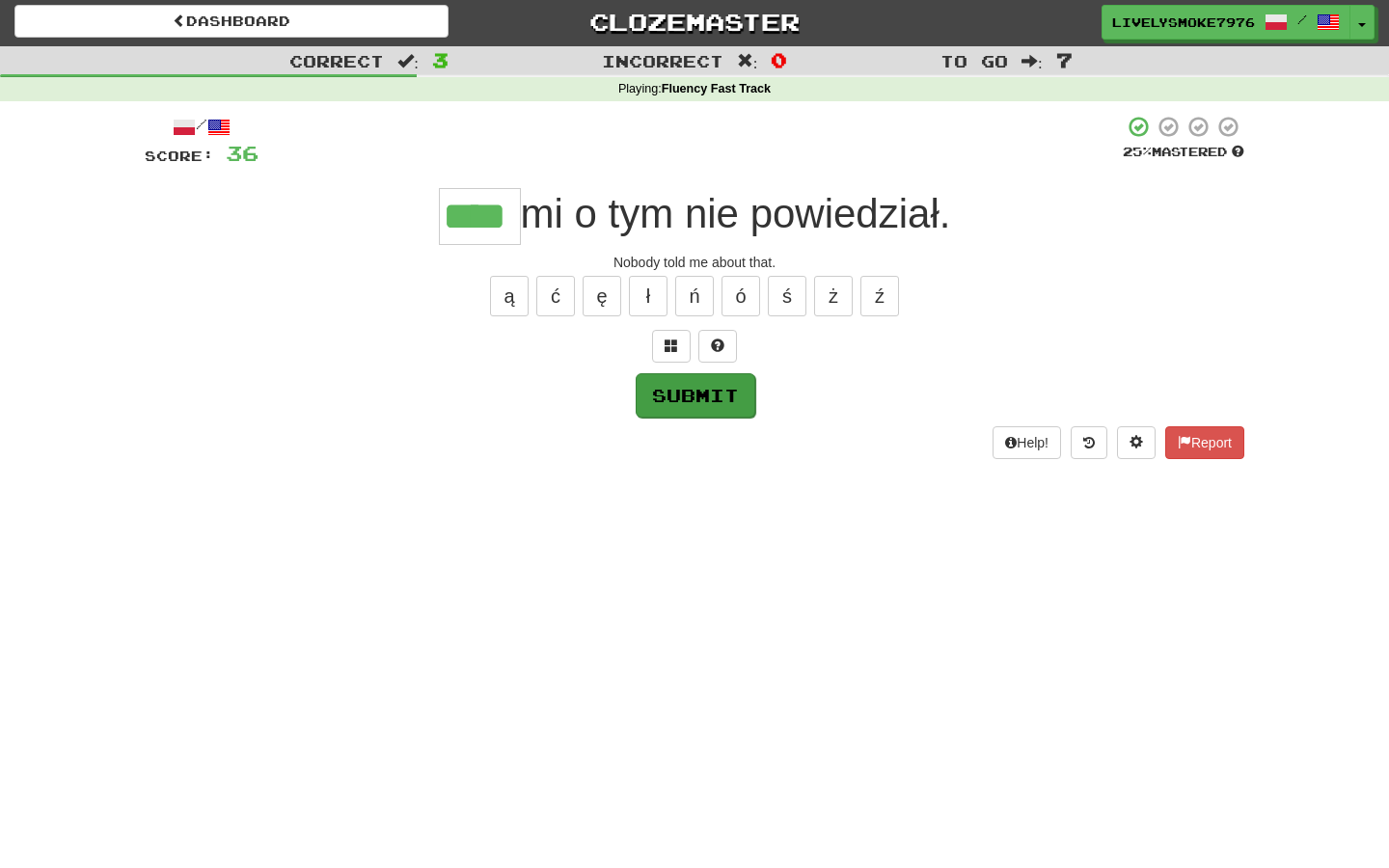 type on "****" 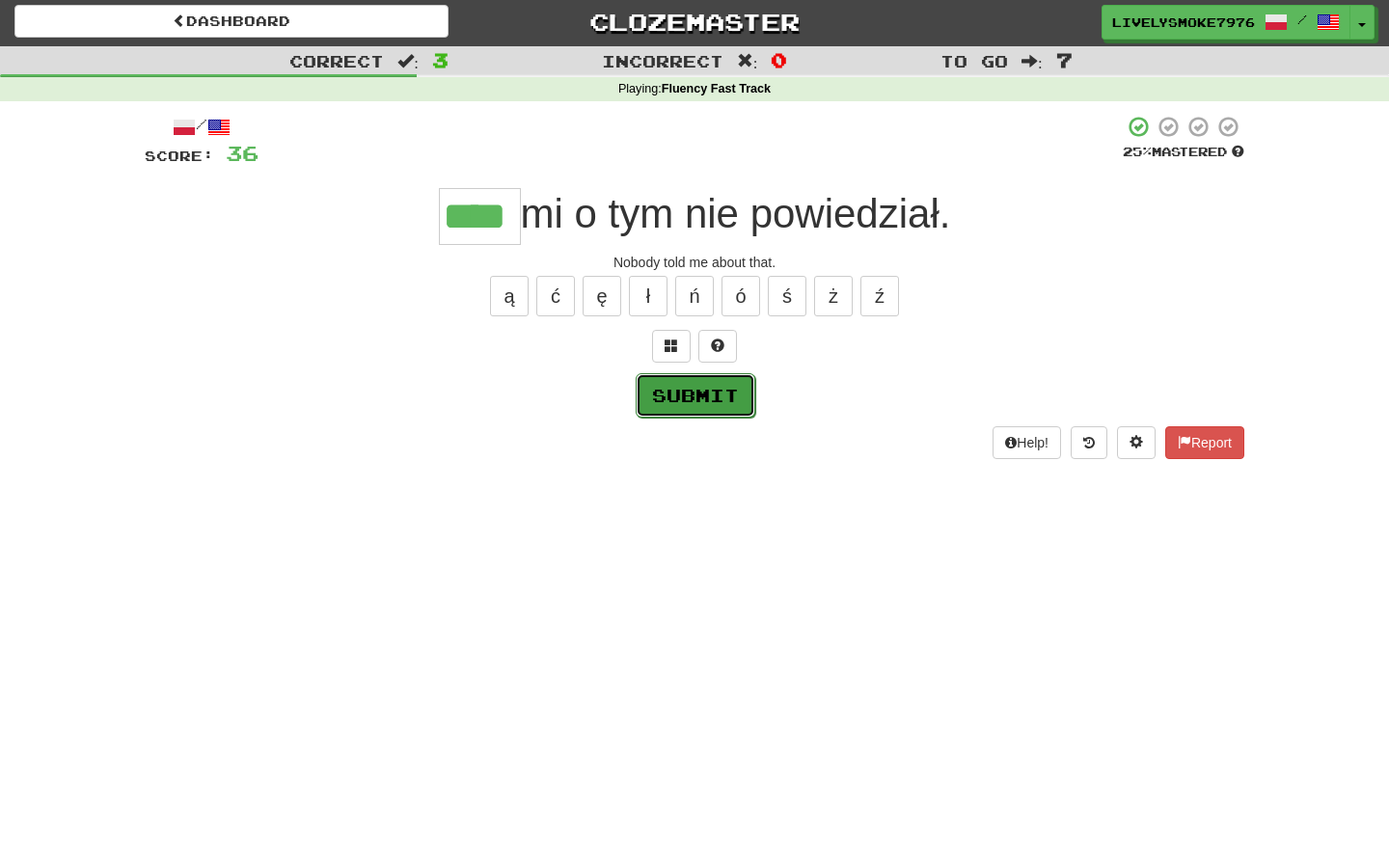 click on "Submit" at bounding box center (695, 395) 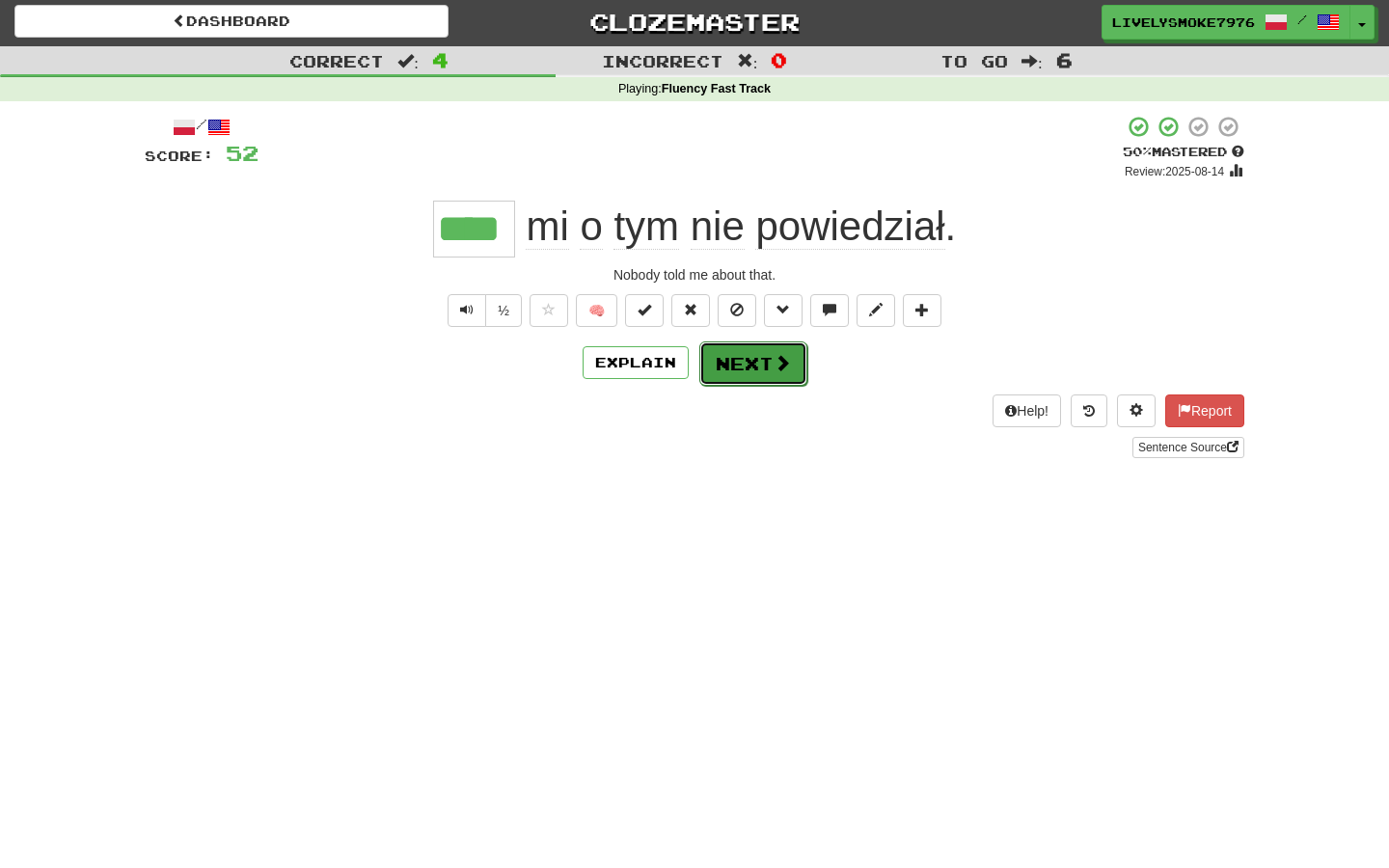 click on "Next" at bounding box center (753, 364) 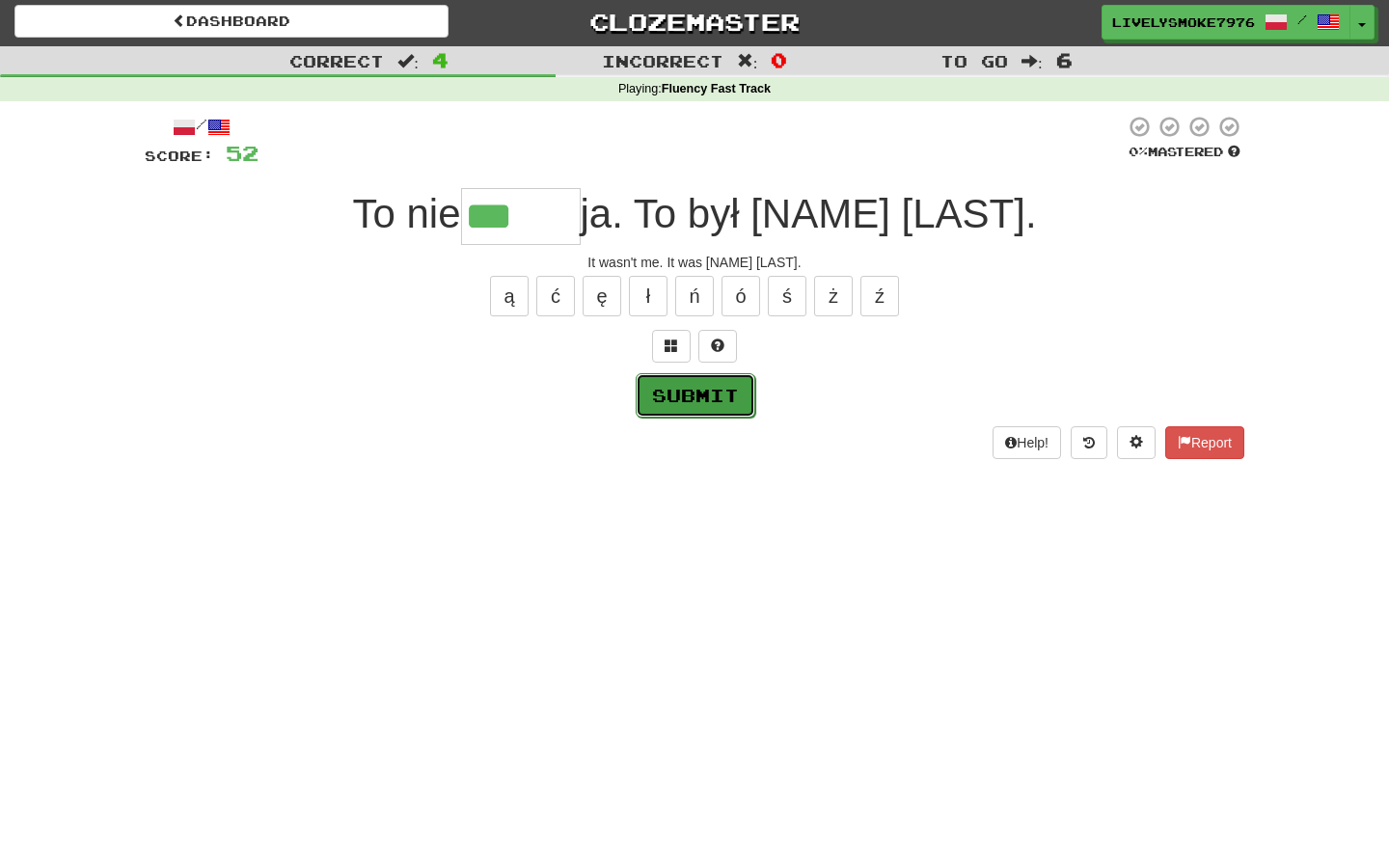 click on "Submit" at bounding box center (695, 395) 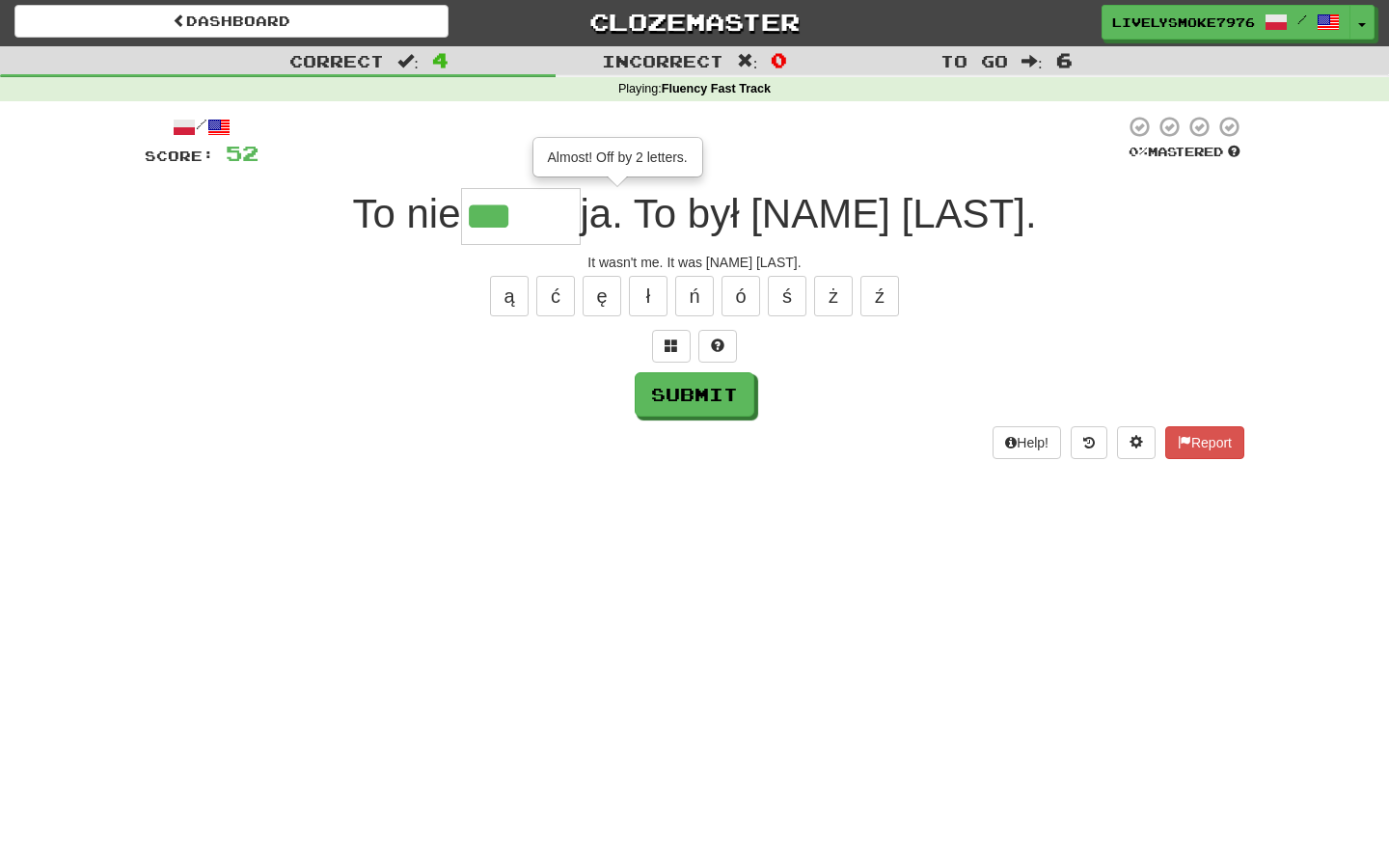 click on "***" at bounding box center (521, 216) 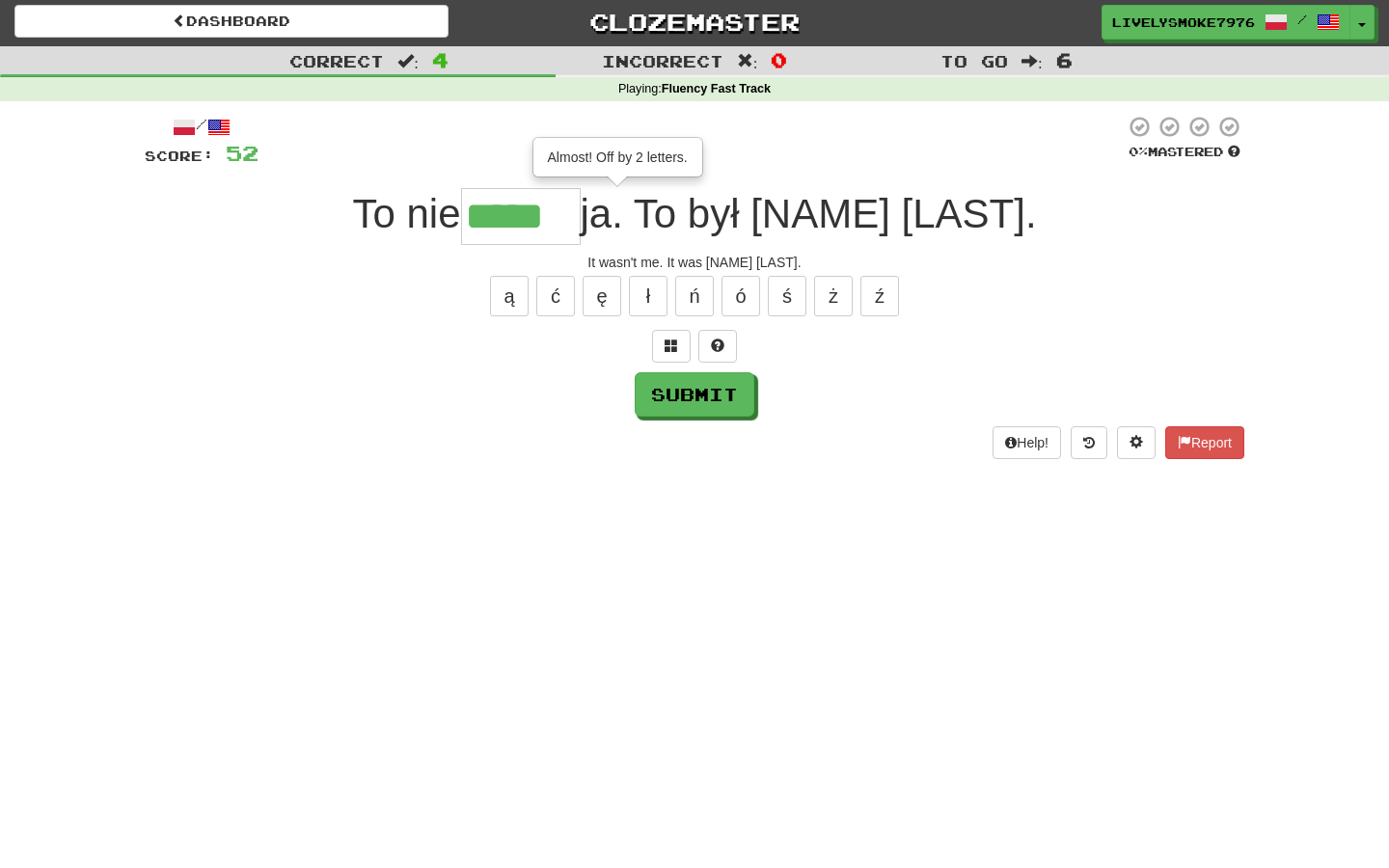 type on "*****" 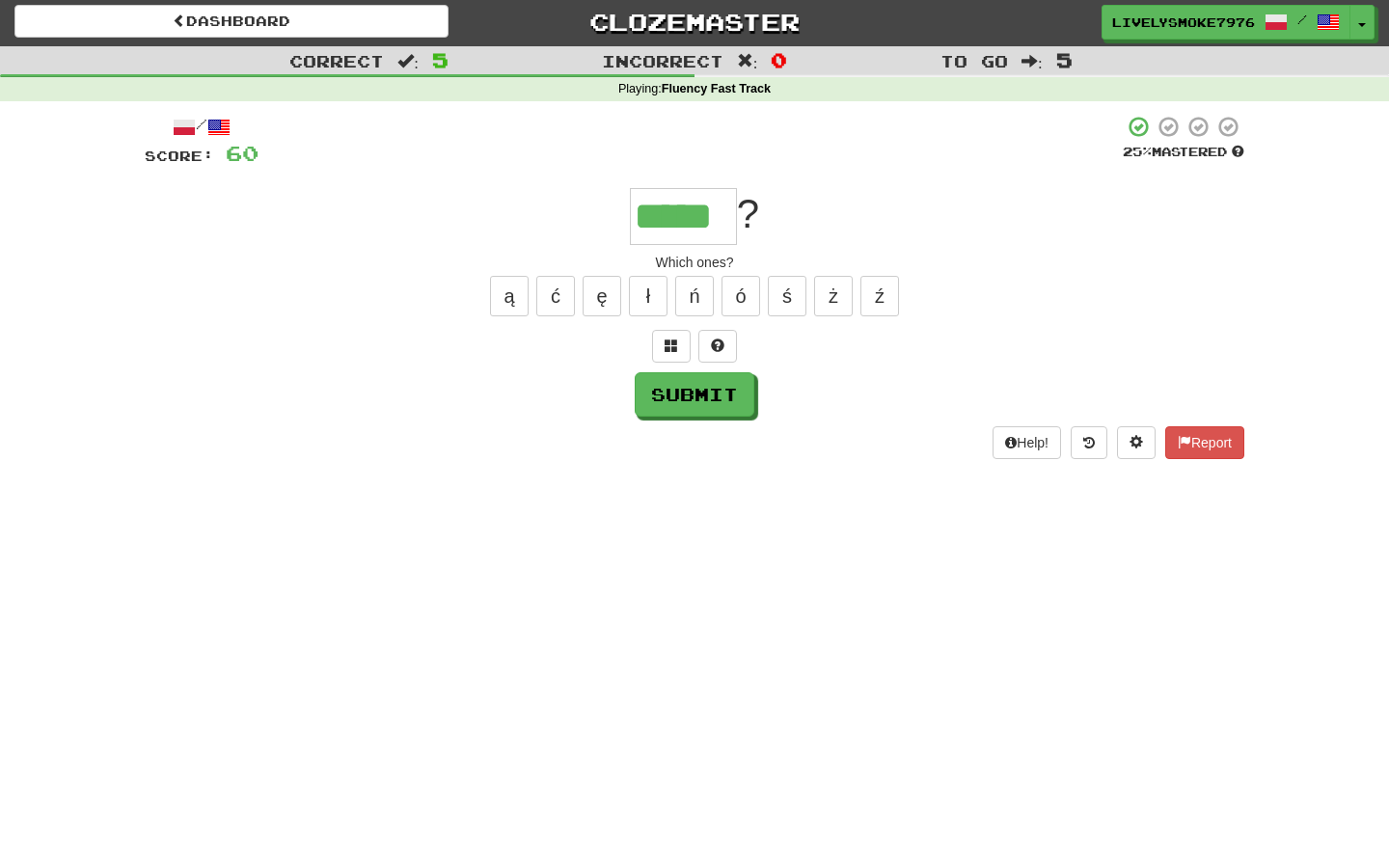 type on "*****" 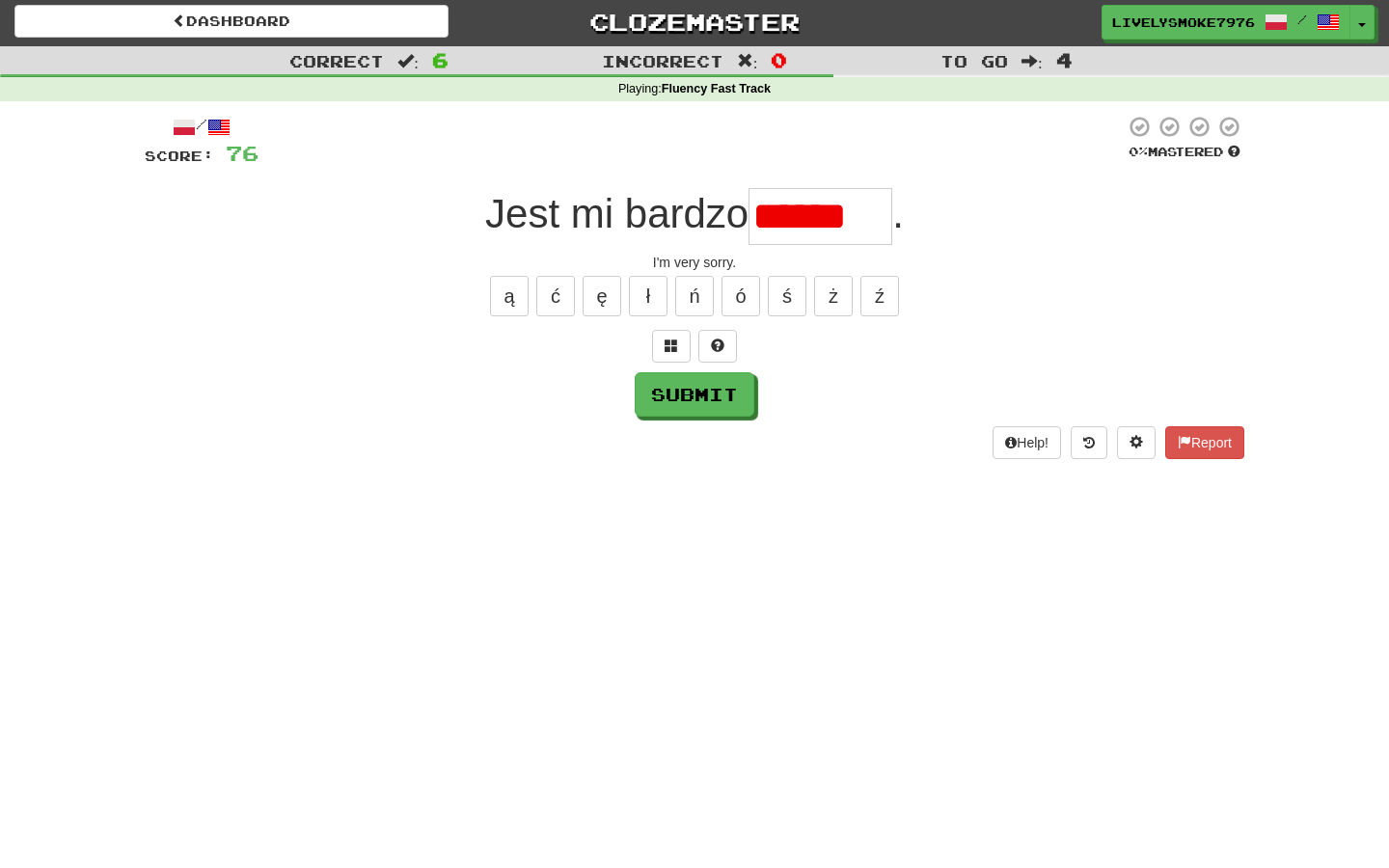 scroll, scrollTop: 0, scrollLeft: 0, axis: both 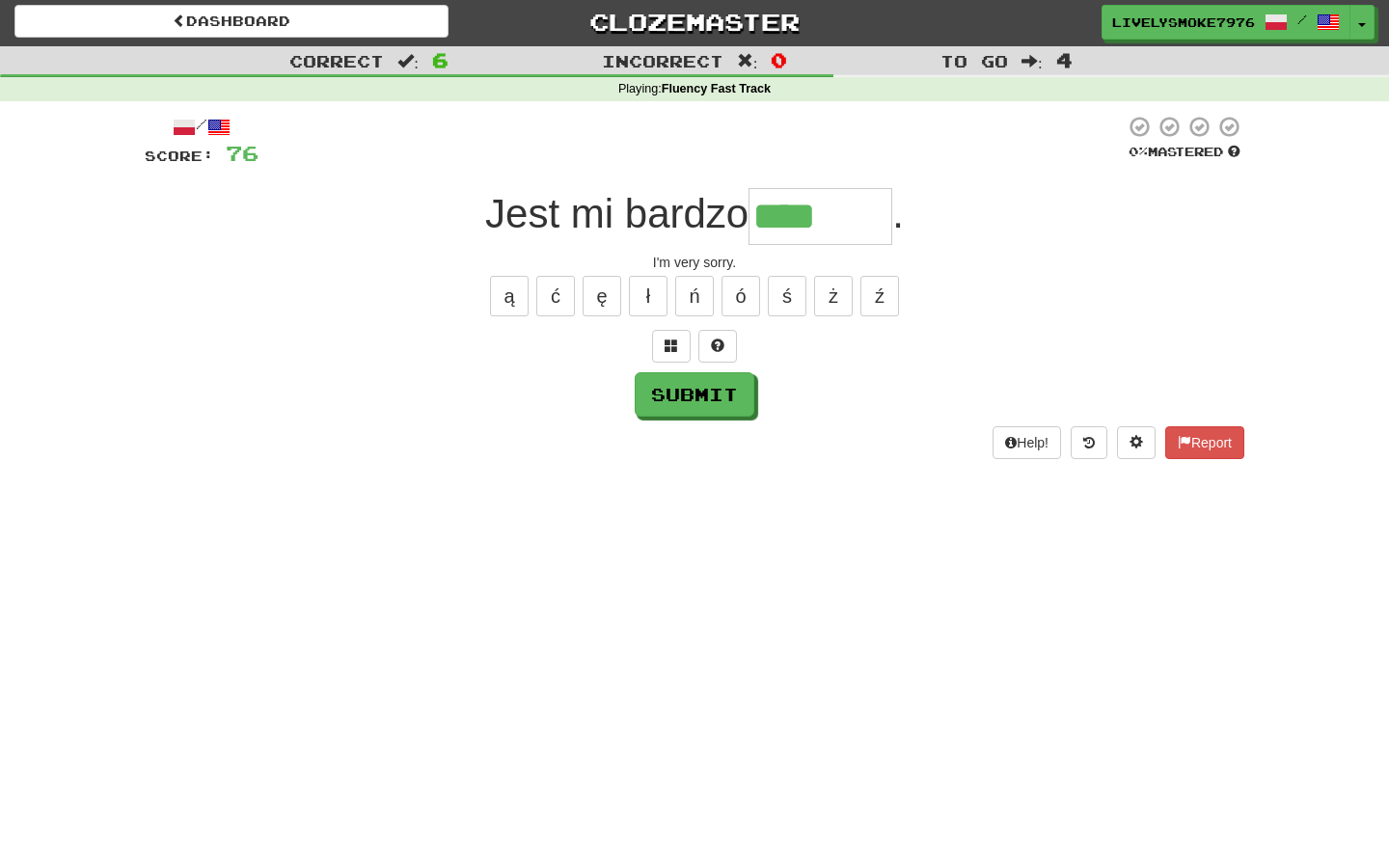 type on "*******" 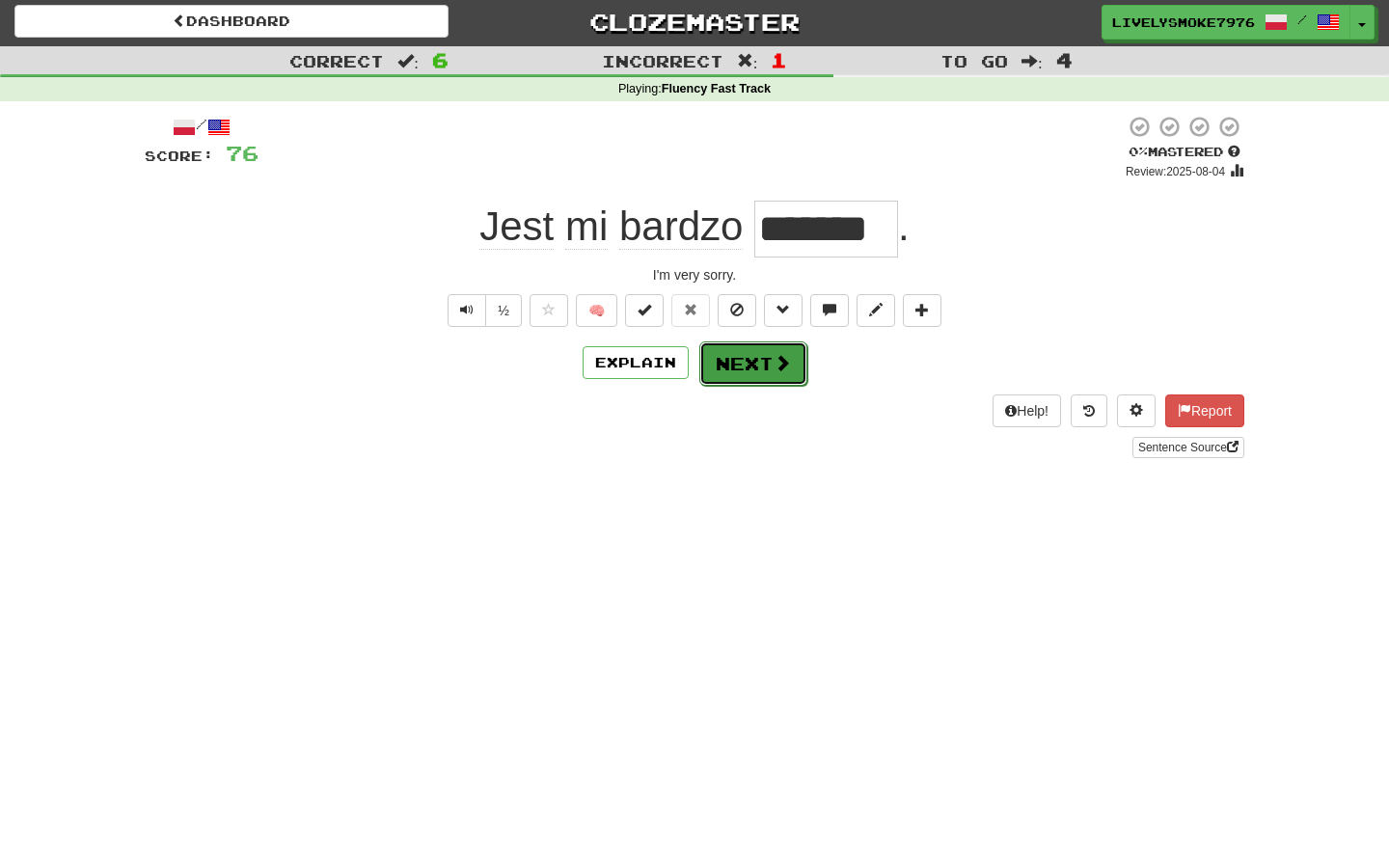 click on "Next" at bounding box center [753, 364] 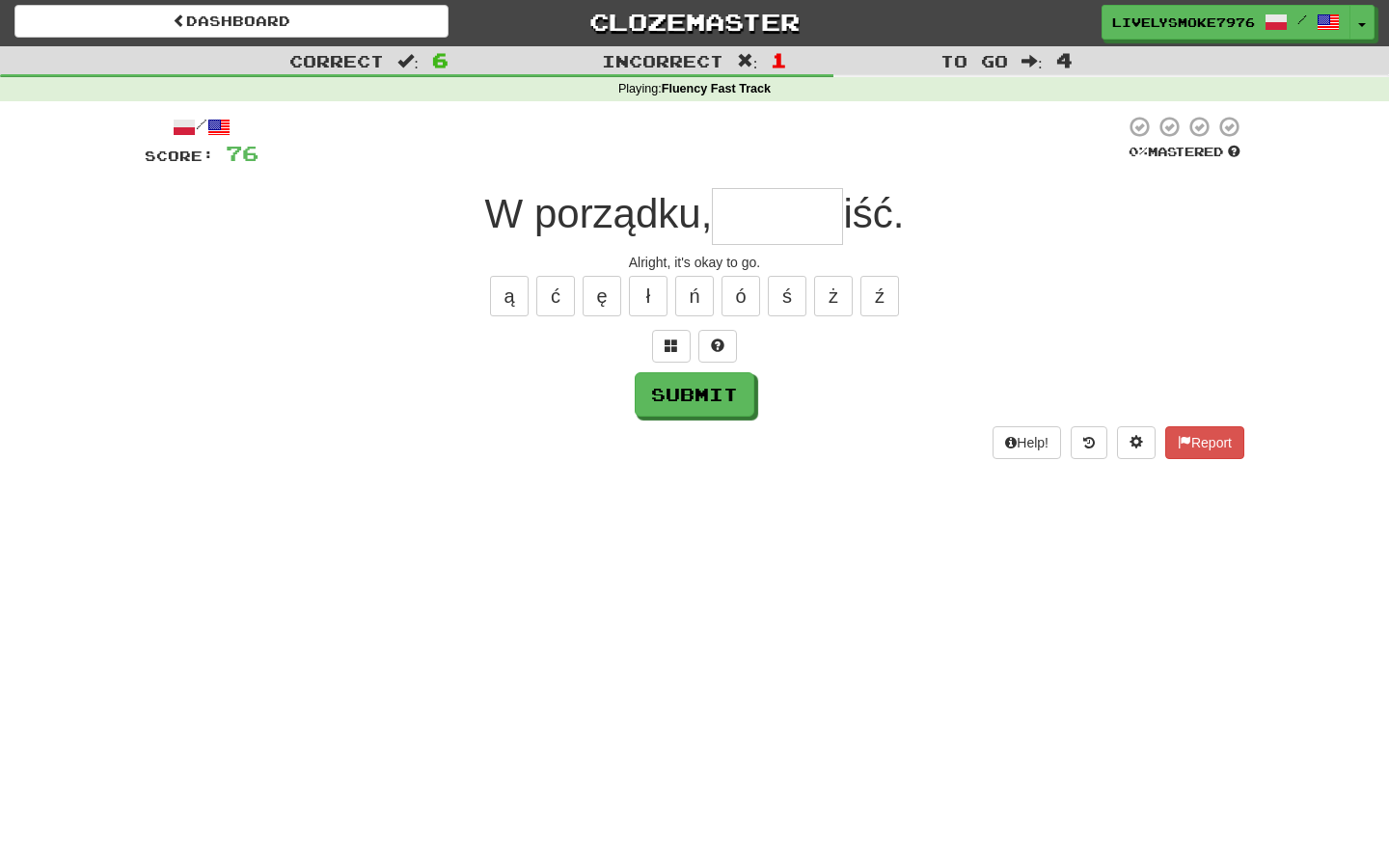type on "*" 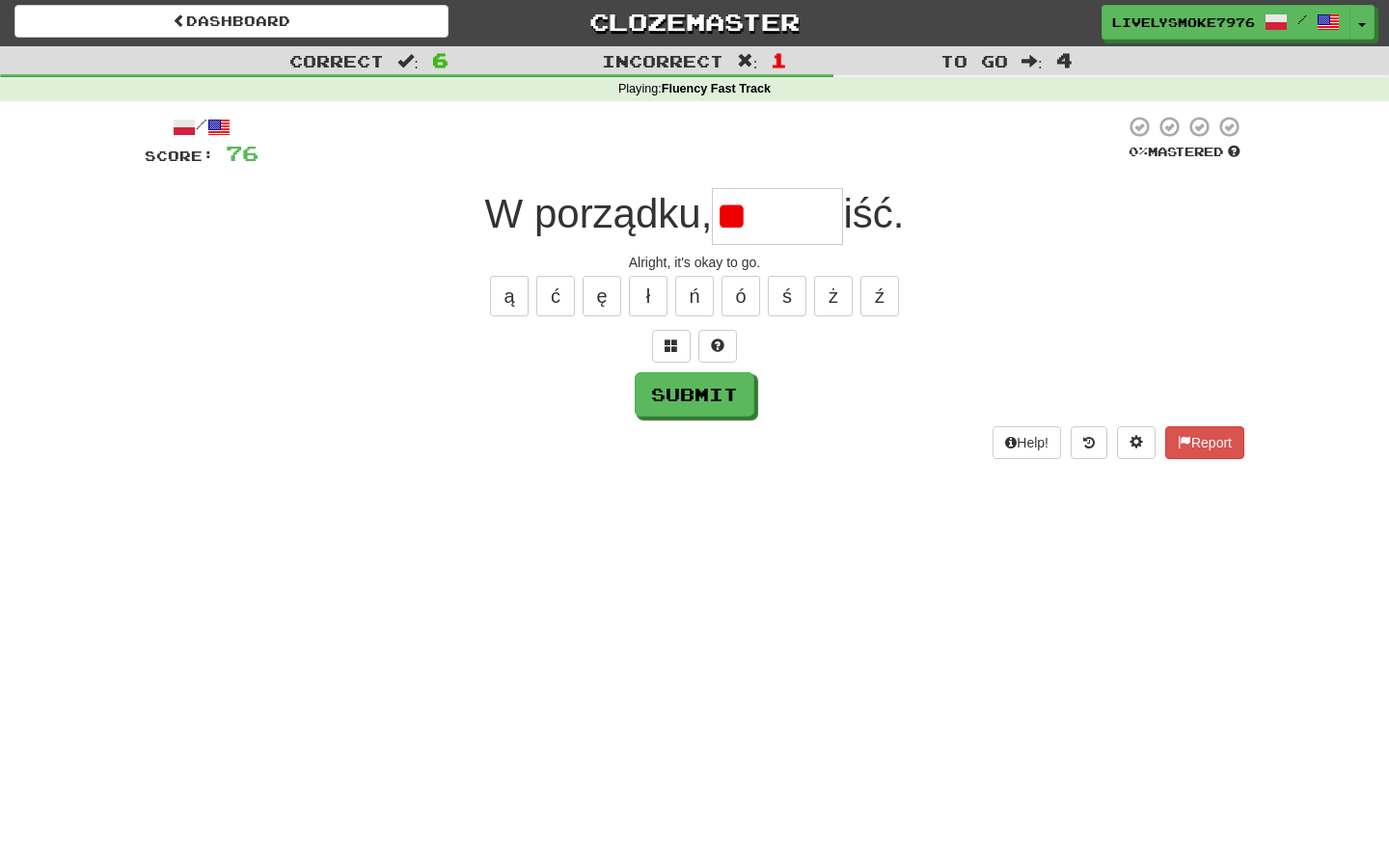 type on "*" 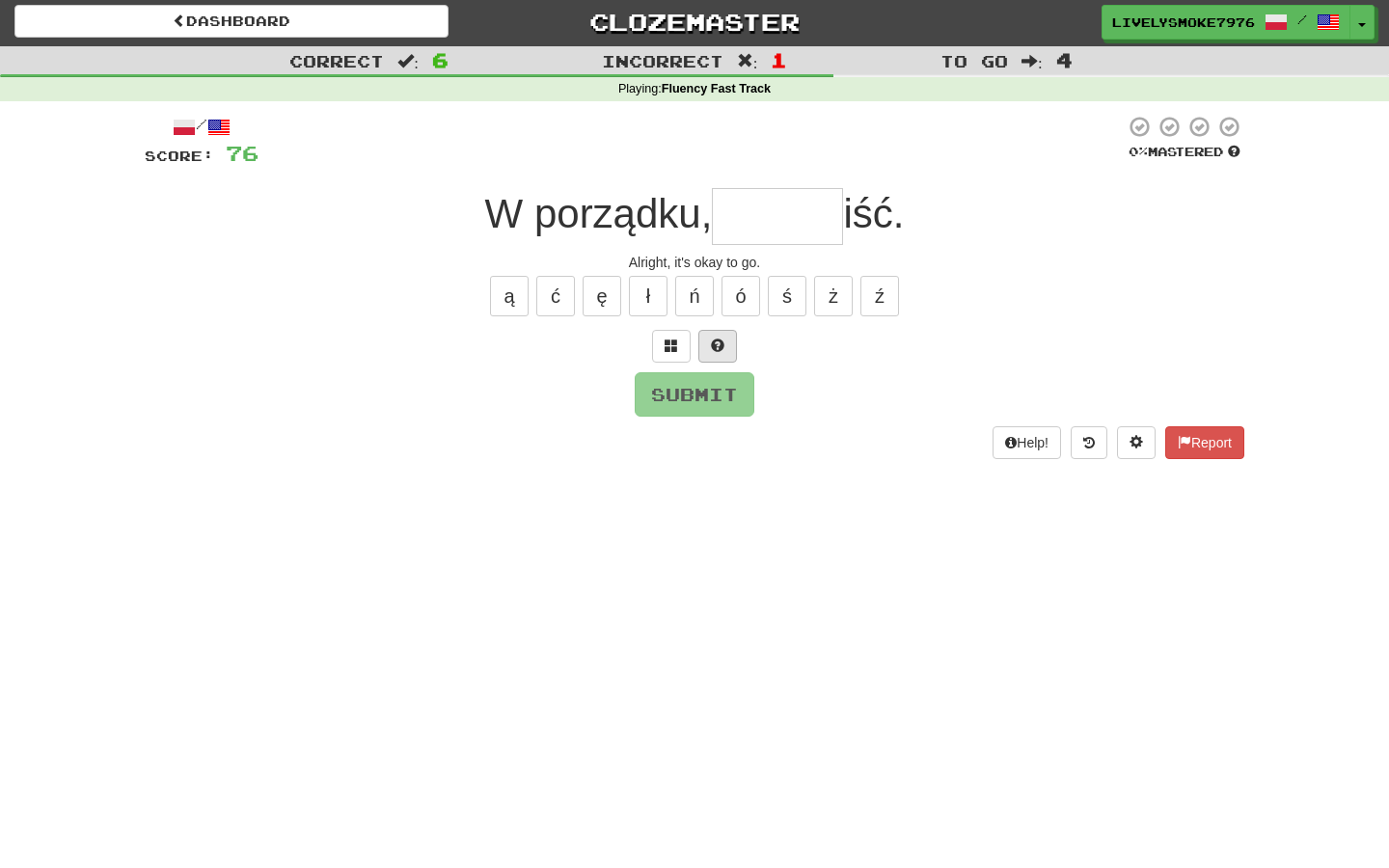 click at bounding box center [718, 346] 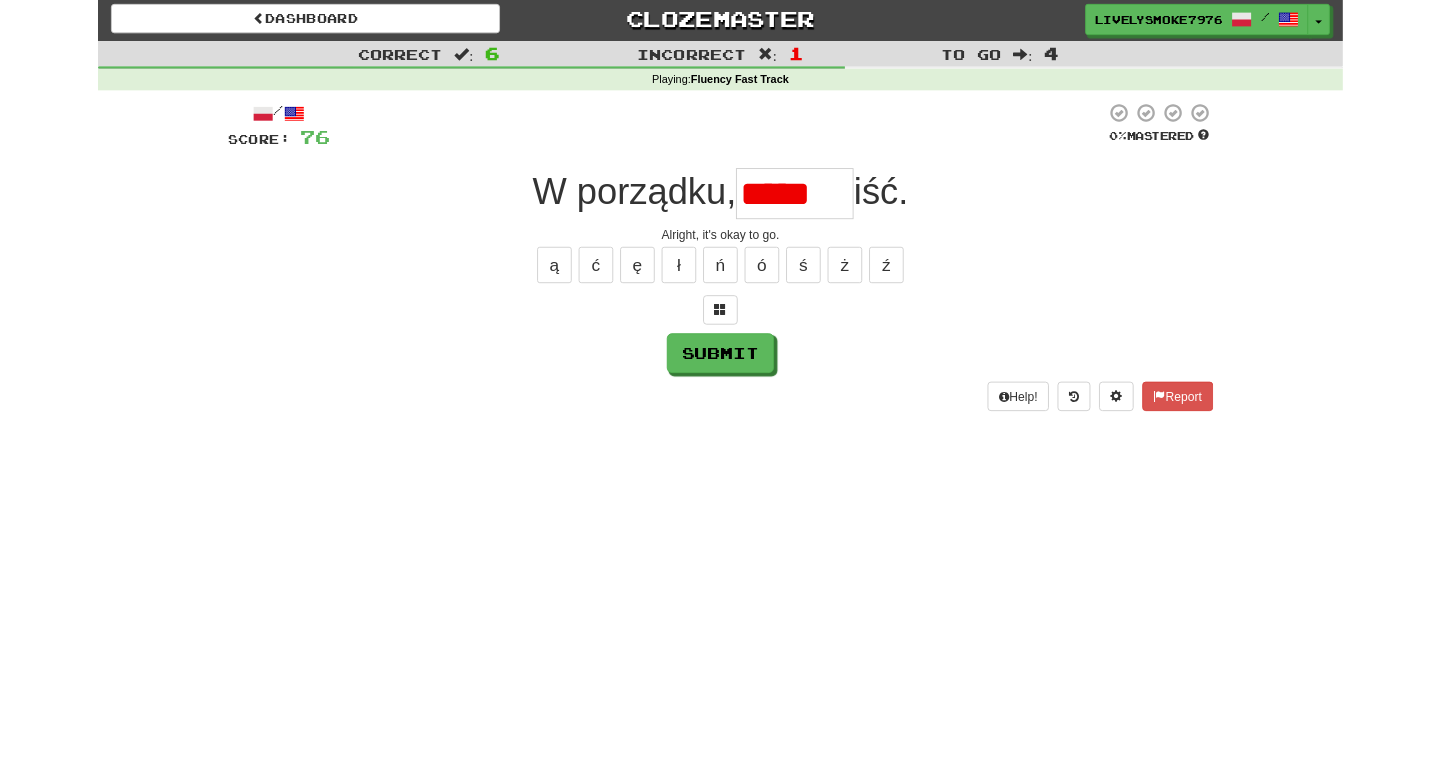 scroll, scrollTop: 0, scrollLeft: 0, axis: both 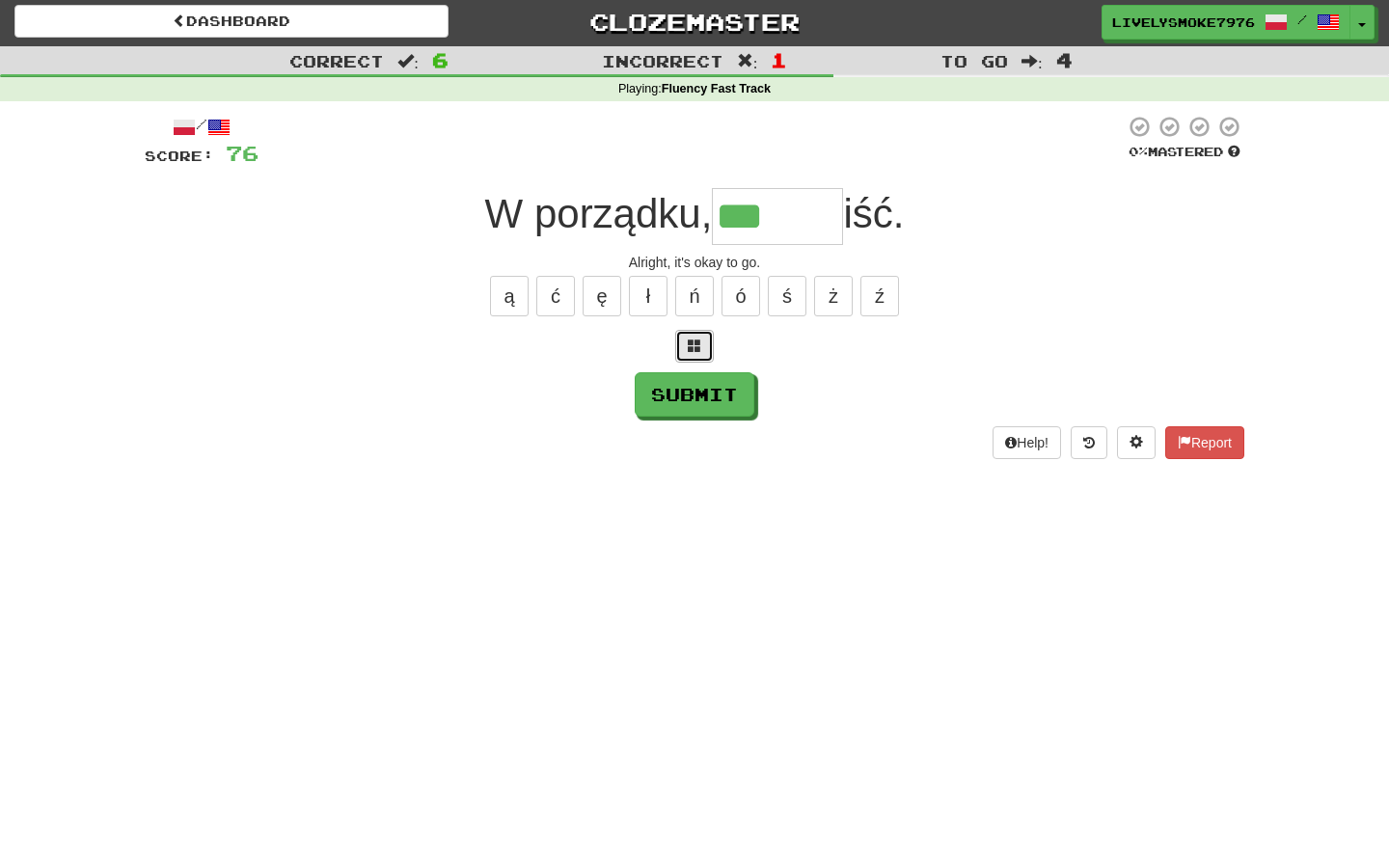 click at bounding box center (694, 345) 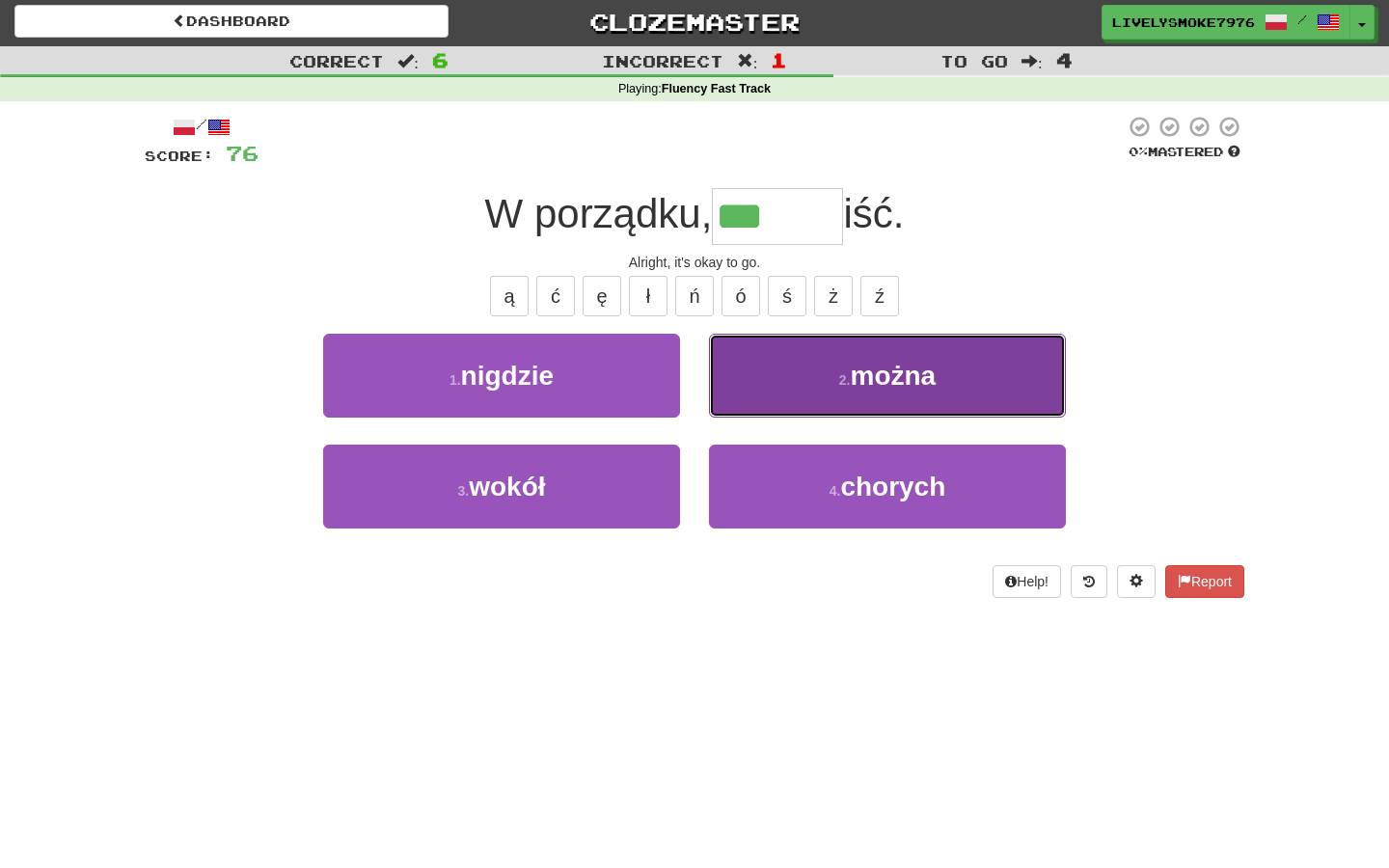 click on "2 .  można" at bounding box center [887, 375] 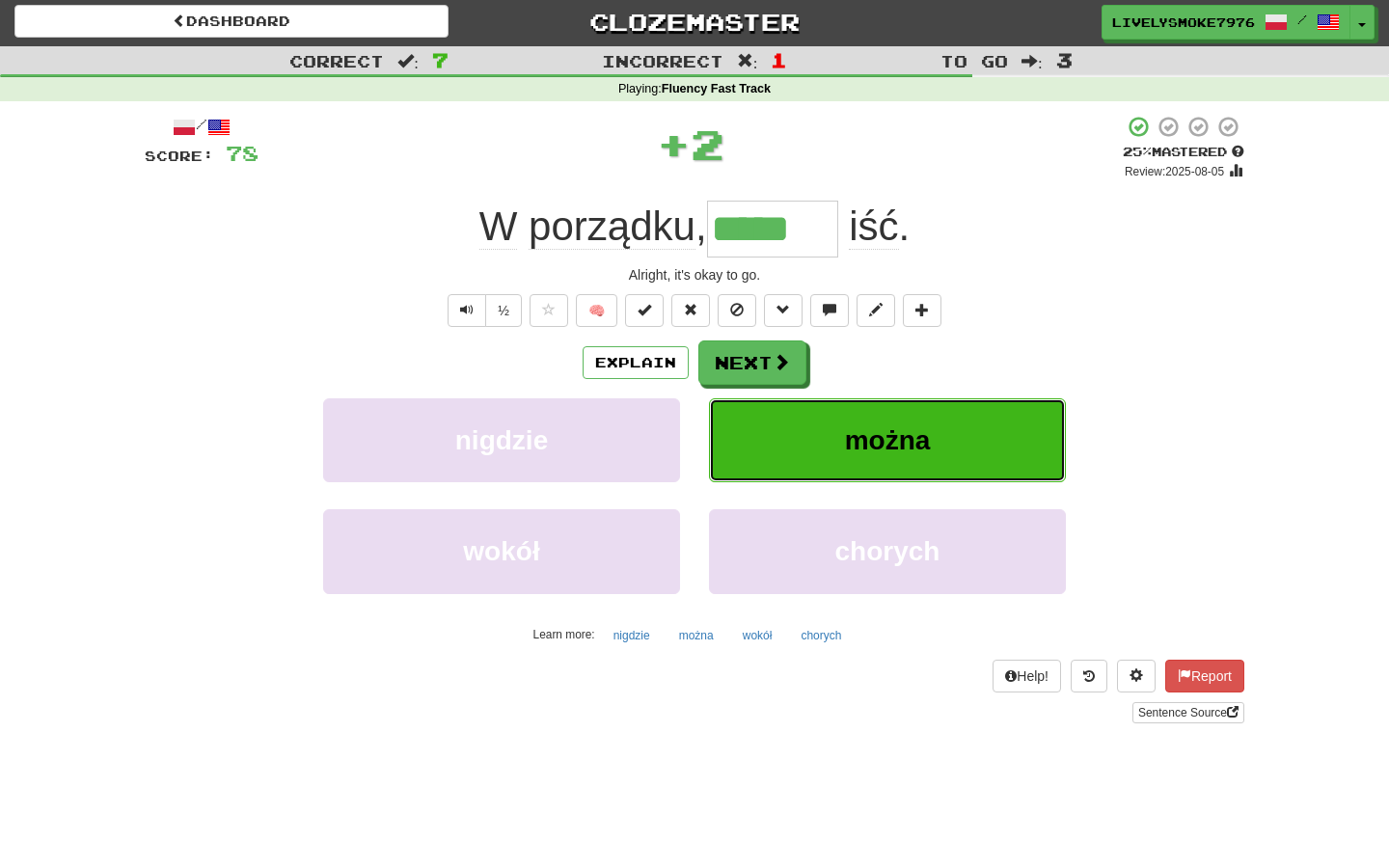 type 